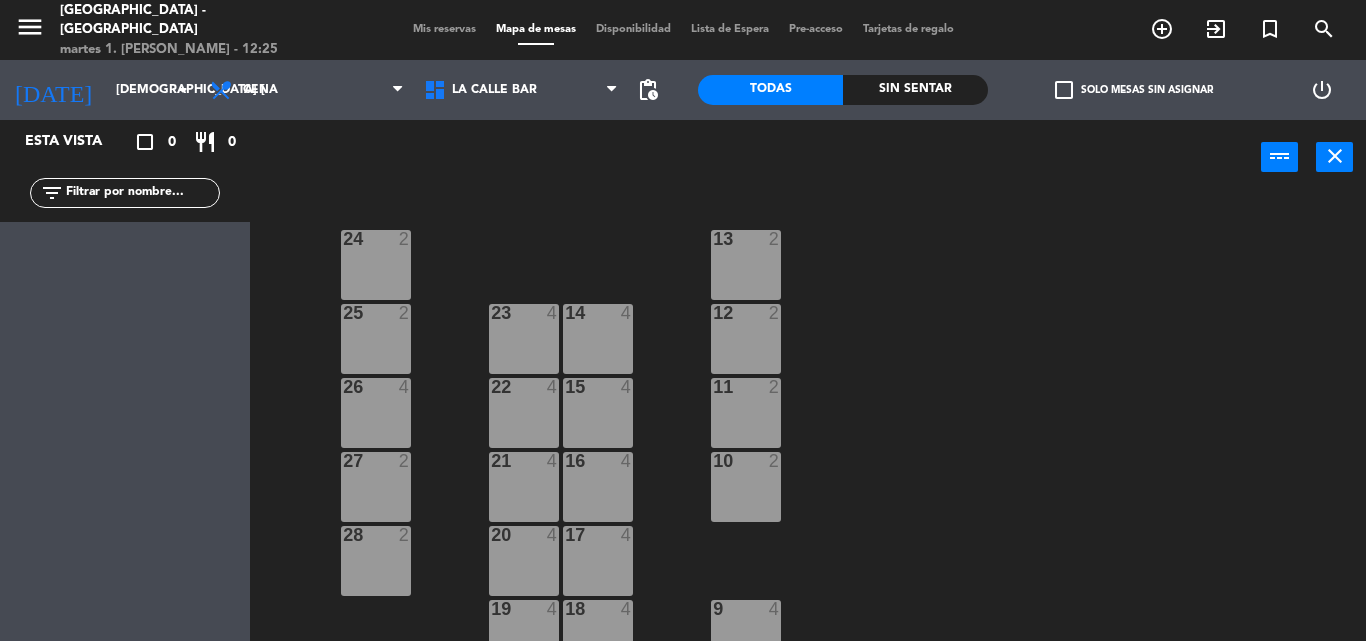 scroll, scrollTop: 0, scrollLeft: 0, axis: both 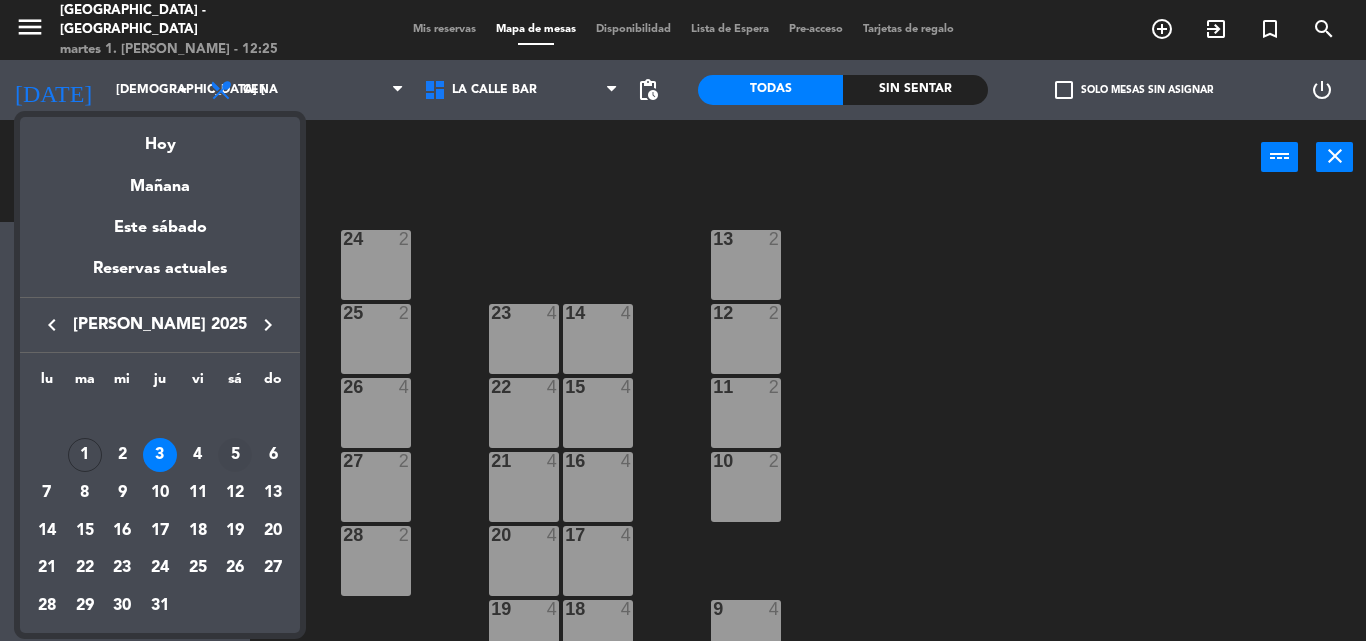 click on "5" at bounding box center (235, 455) 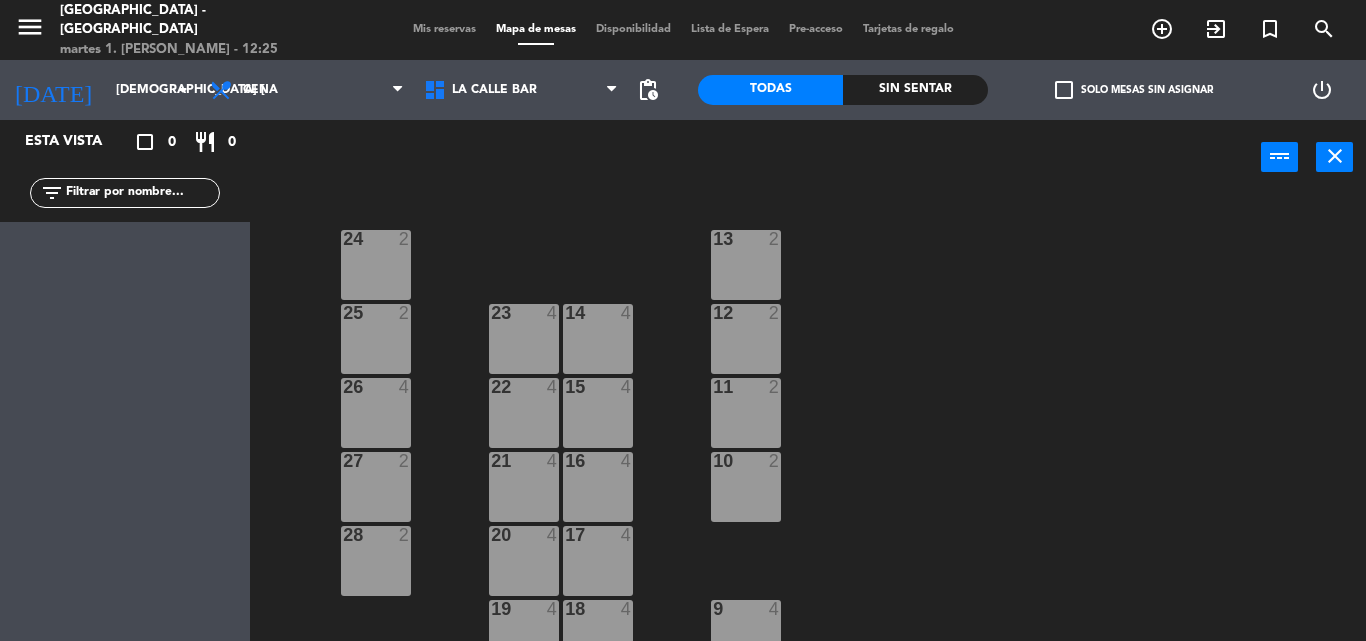type on "sáb. [DATE]" 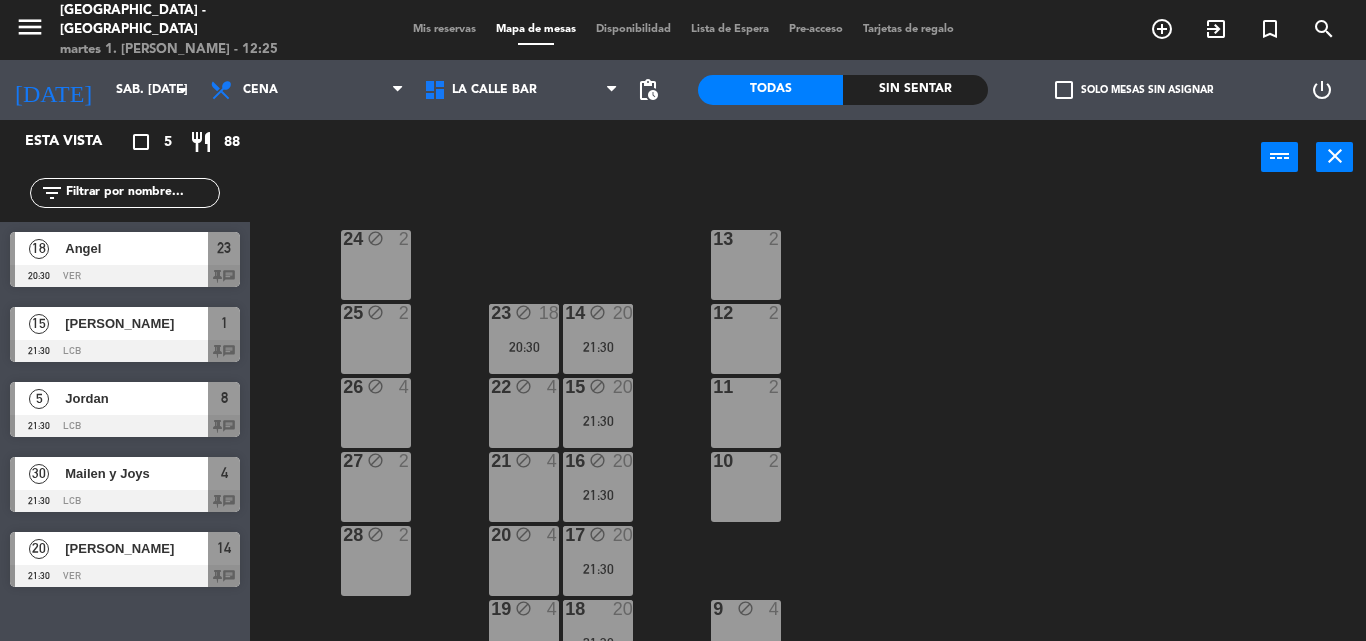 drag, startPoint x: 393, startPoint y: 545, endPoint x: 394, endPoint y: 503, distance: 42.0119 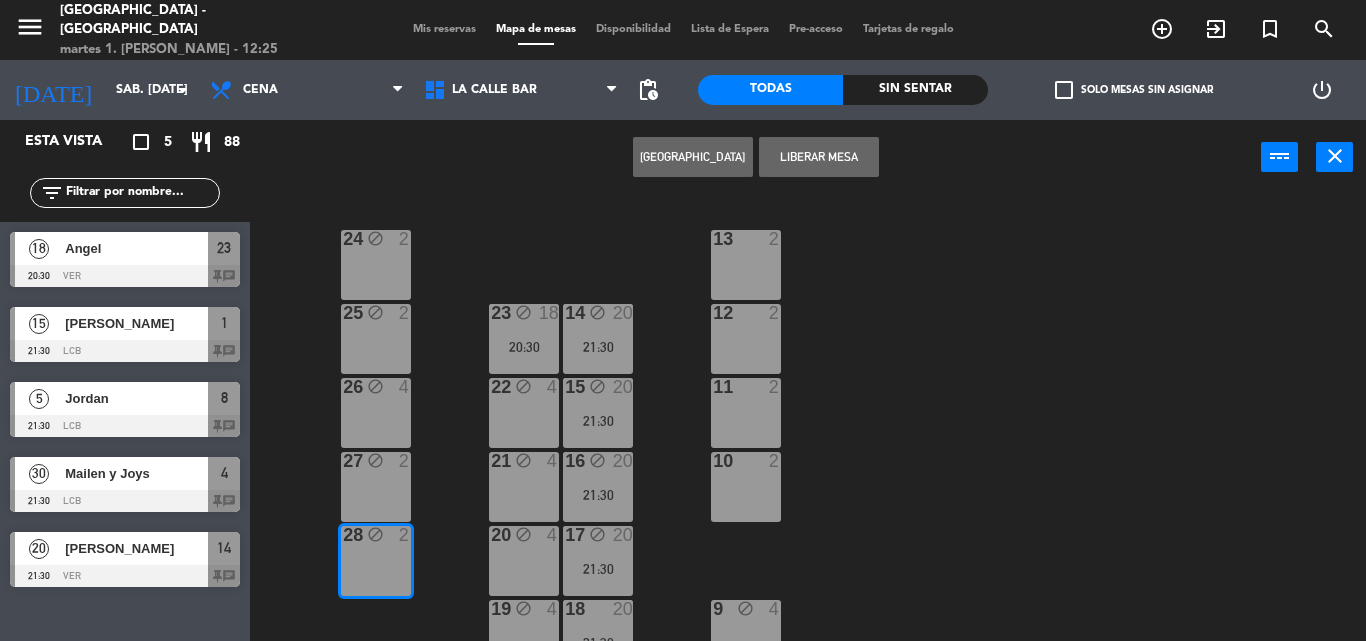 drag, startPoint x: 392, startPoint y: 484, endPoint x: 389, endPoint y: 445, distance: 39.115215 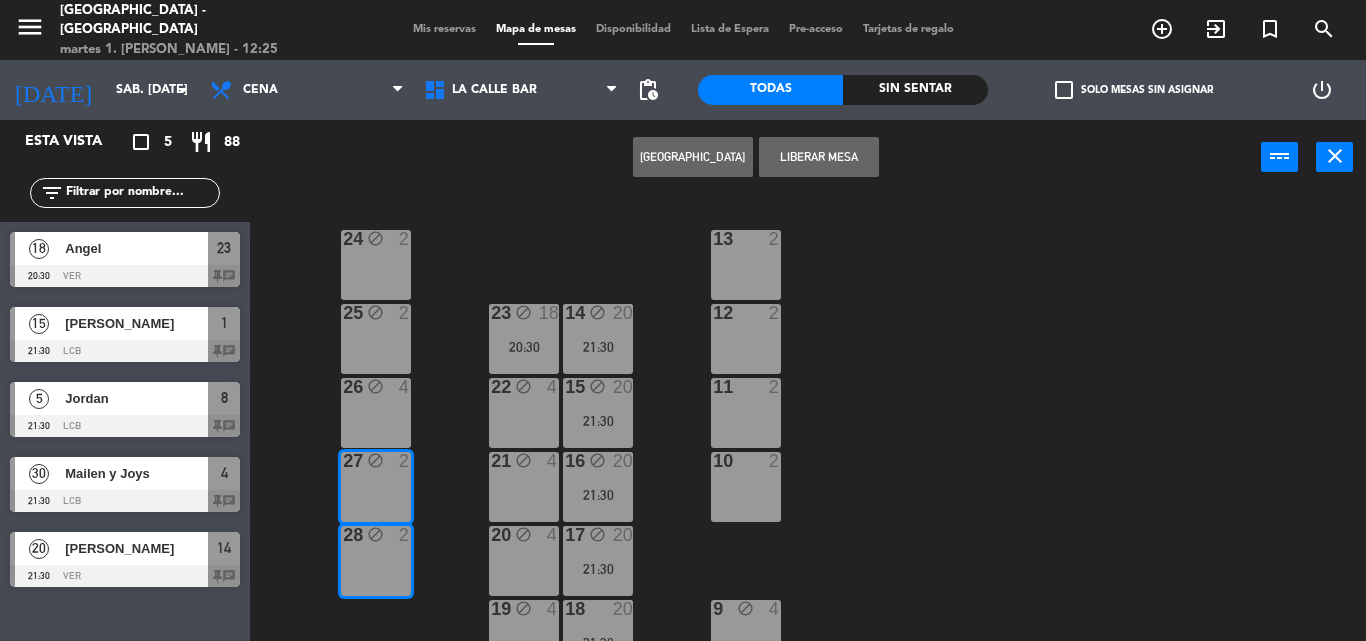 drag, startPoint x: 389, startPoint y: 430, endPoint x: 391, endPoint y: 394, distance: 36.05551 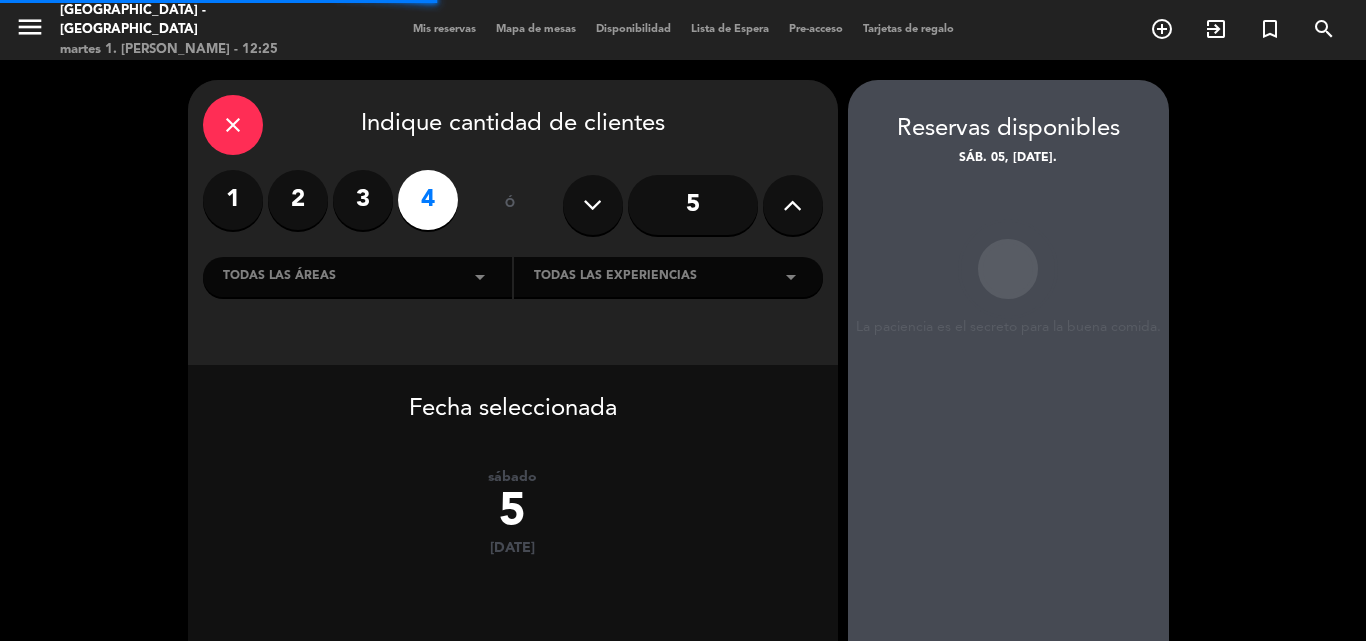 click at bounding box center [792, 205] 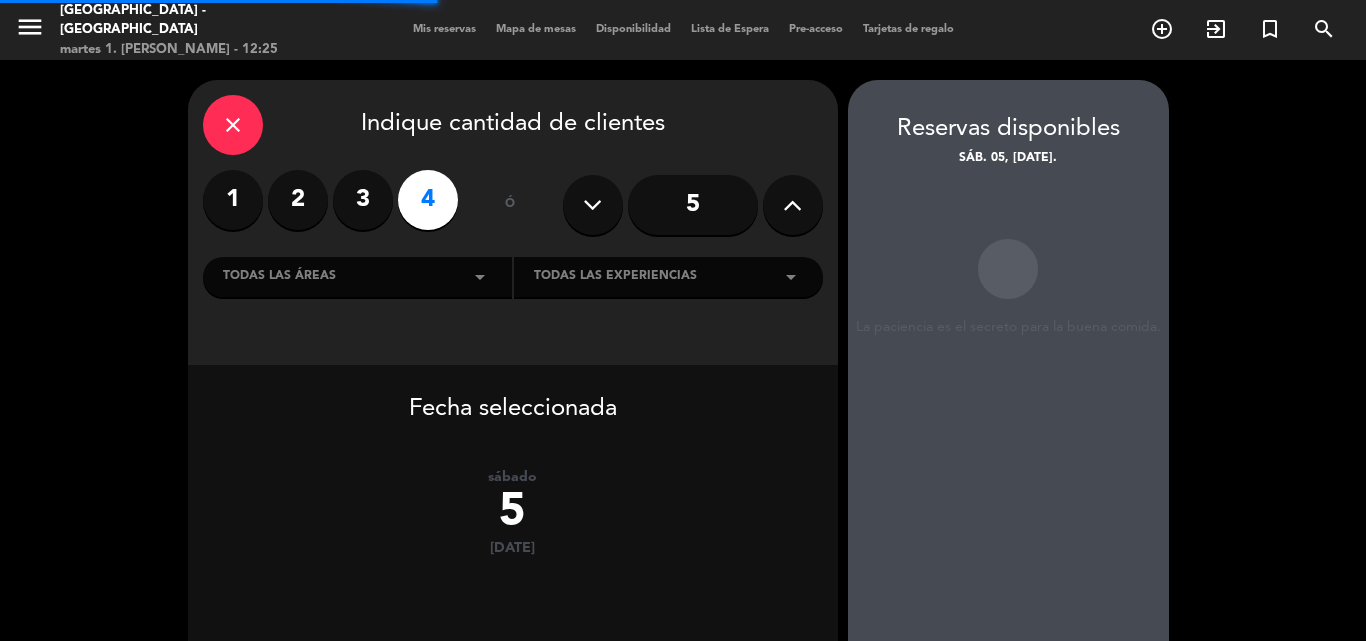 click at bounding box center [792, 205] 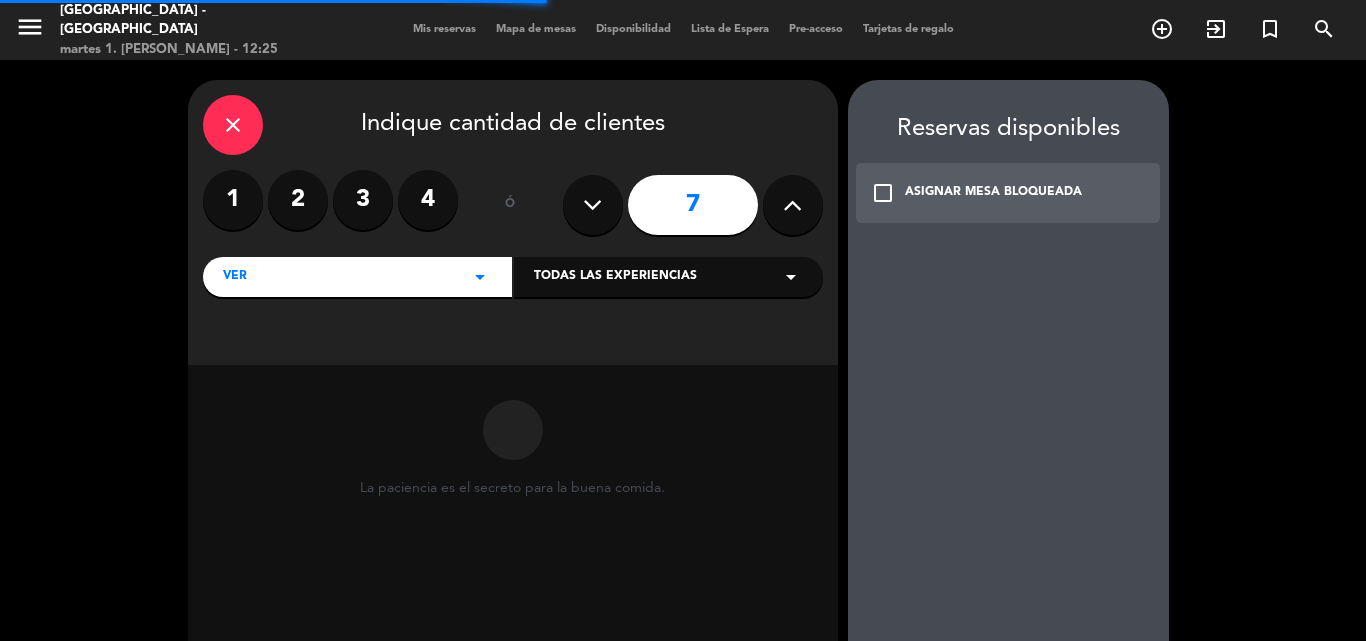 click at bounding box center [792, 205] 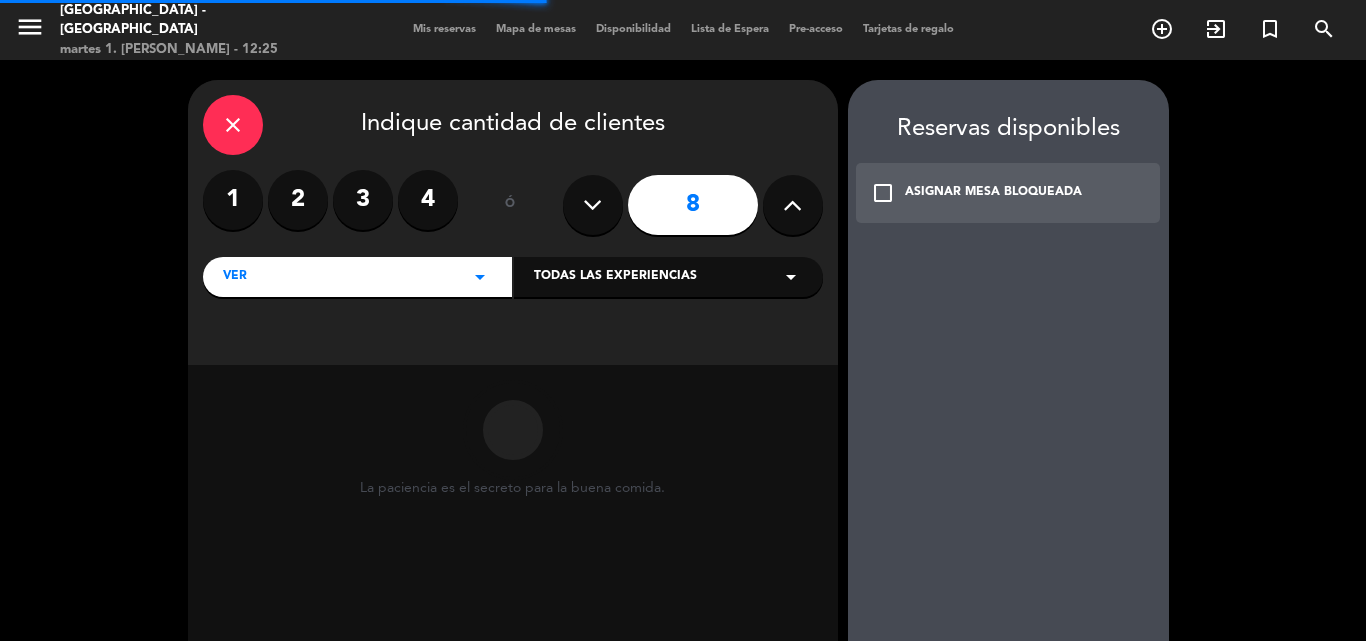 click at bounding box center (792, 205) 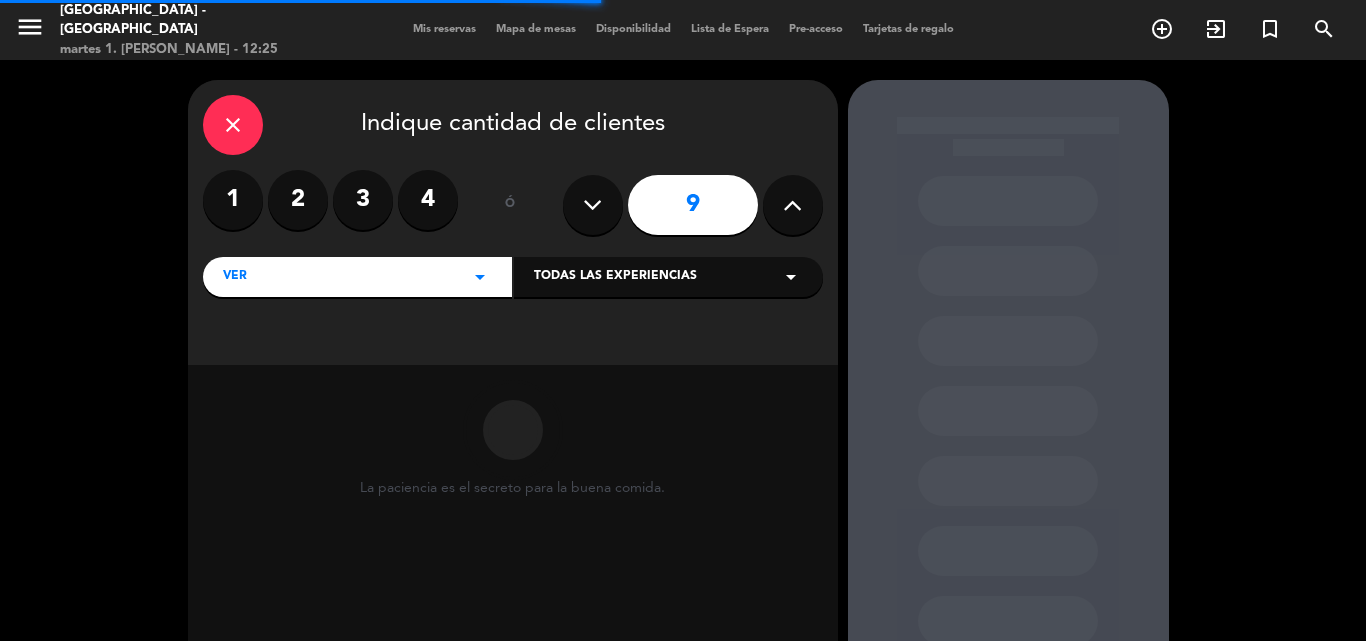 click at bounding box center [792, 205] 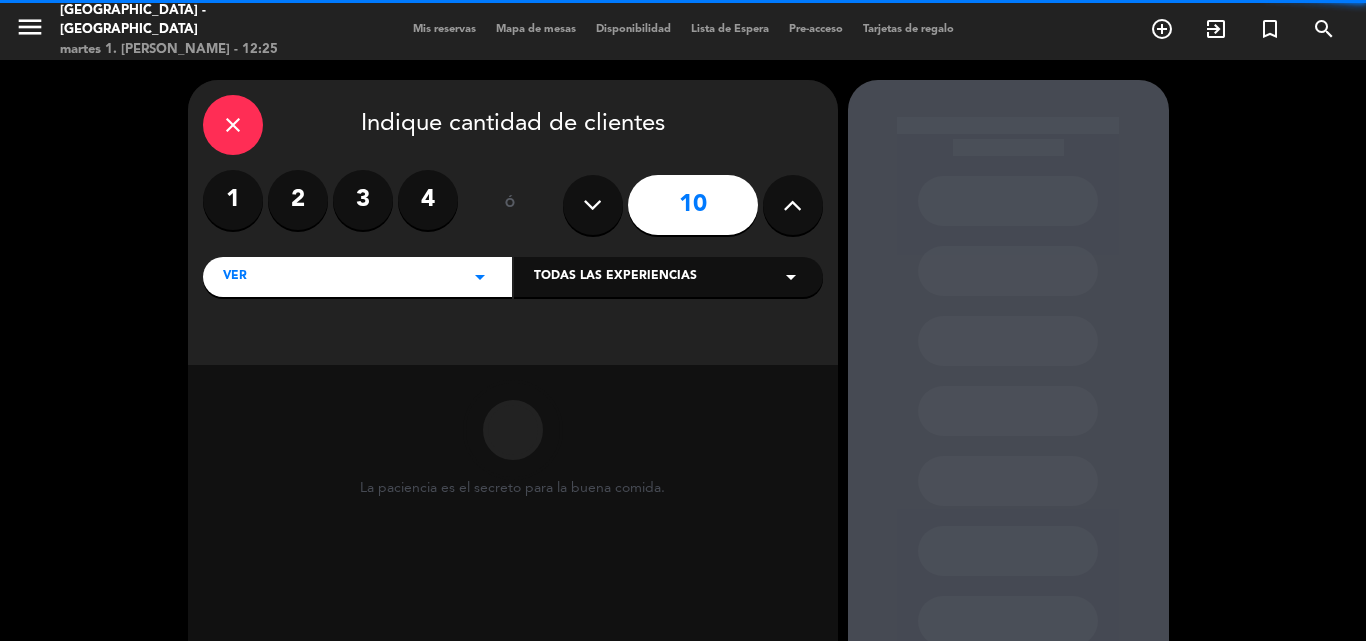 click at bounding box center (792, 205) 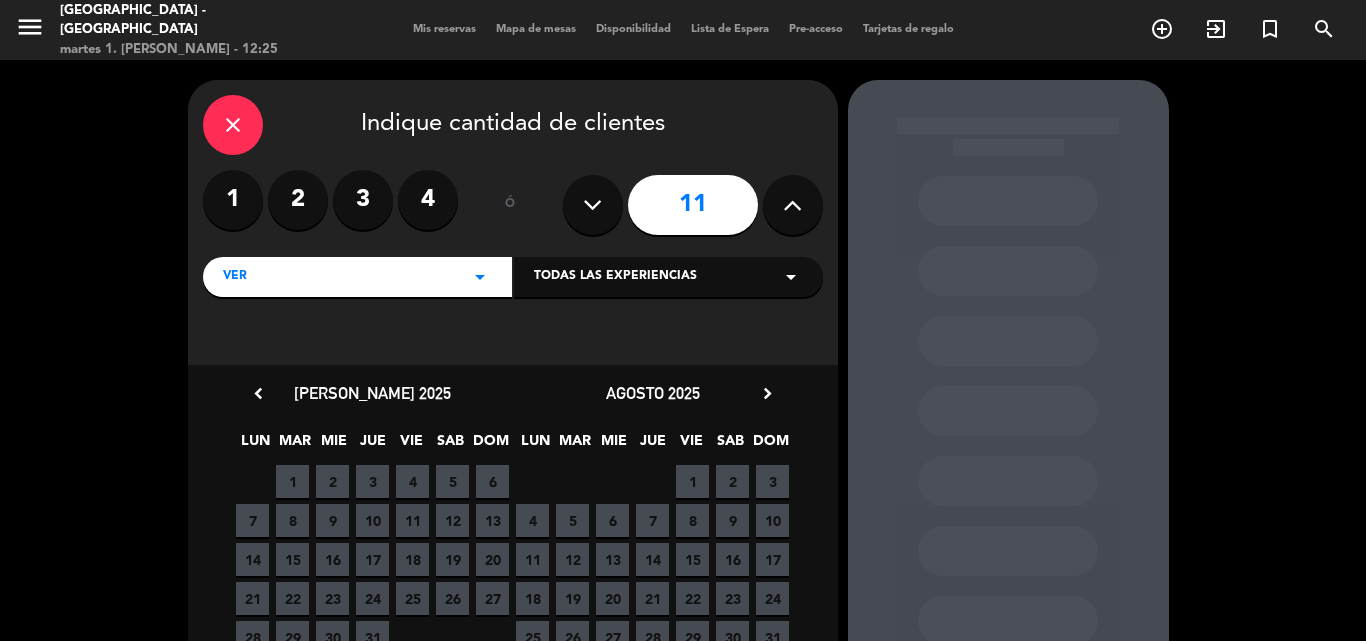 click at bounding box center (593, 205) 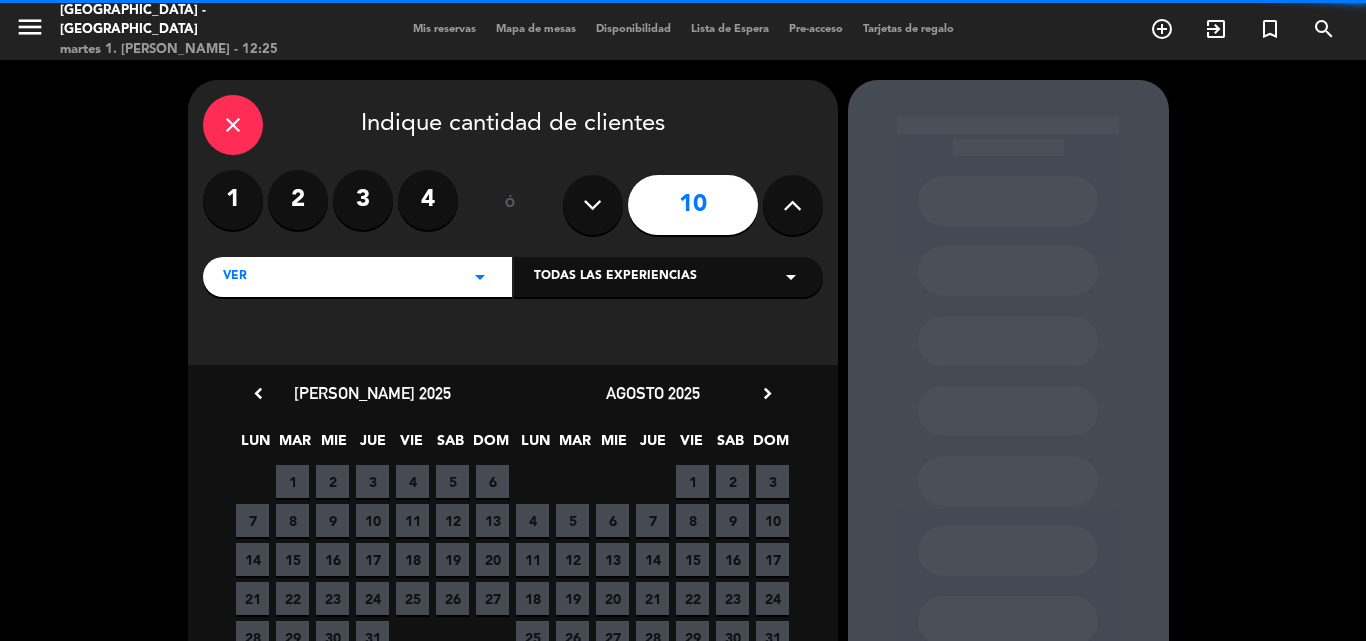 scroll, scrollTop: 165, scrollLeft: 0, axis: vertical 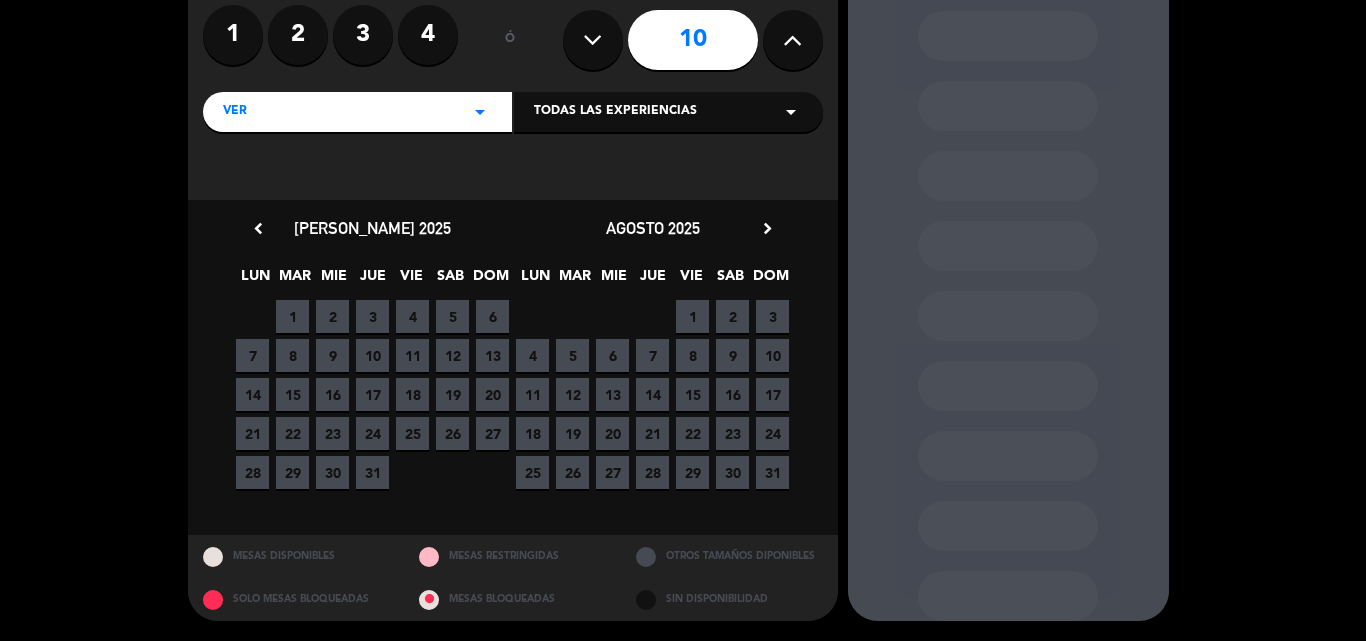 click on "5" at bounding box center [452, 316] 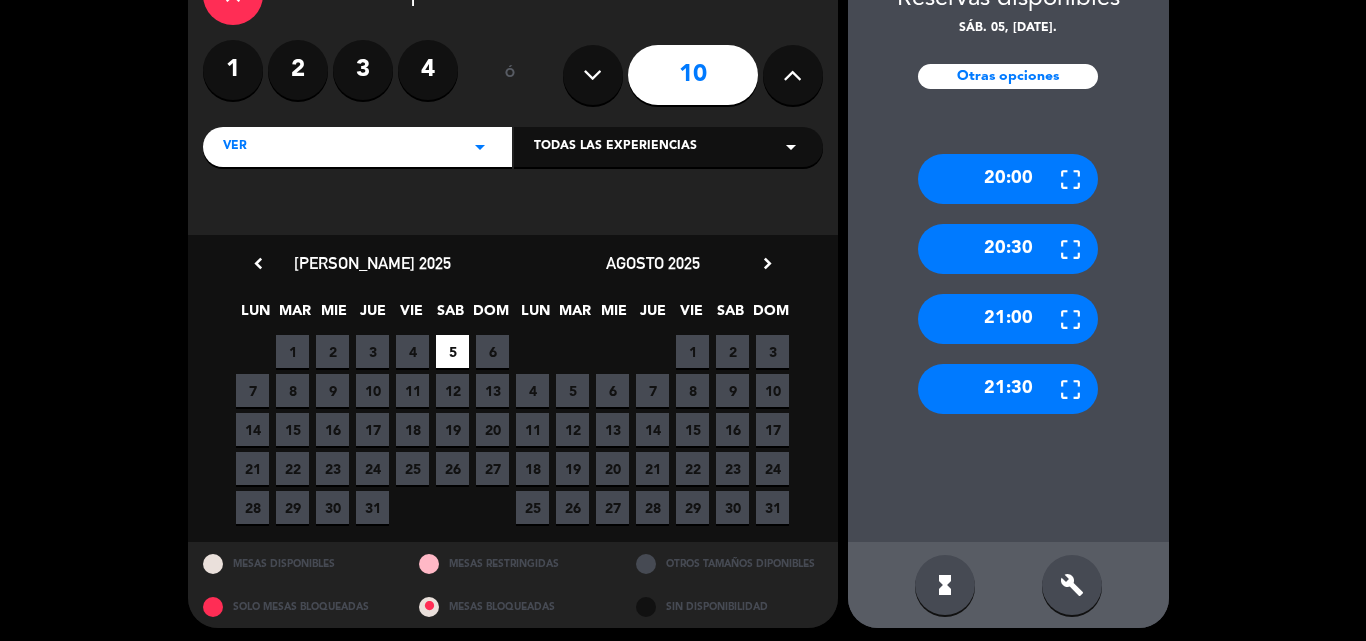 scroll, scrollTop: 136, scrollLeft: 0, axis: vertical 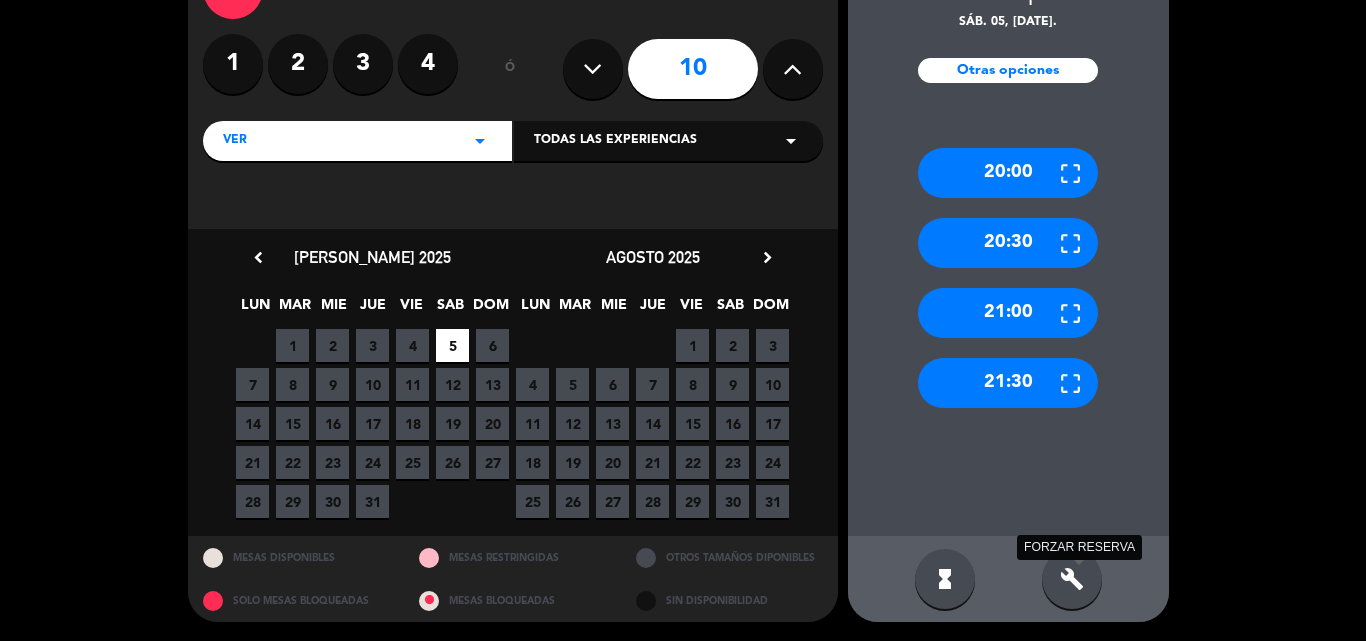 click on "build" at bounding box center (1072, 579) 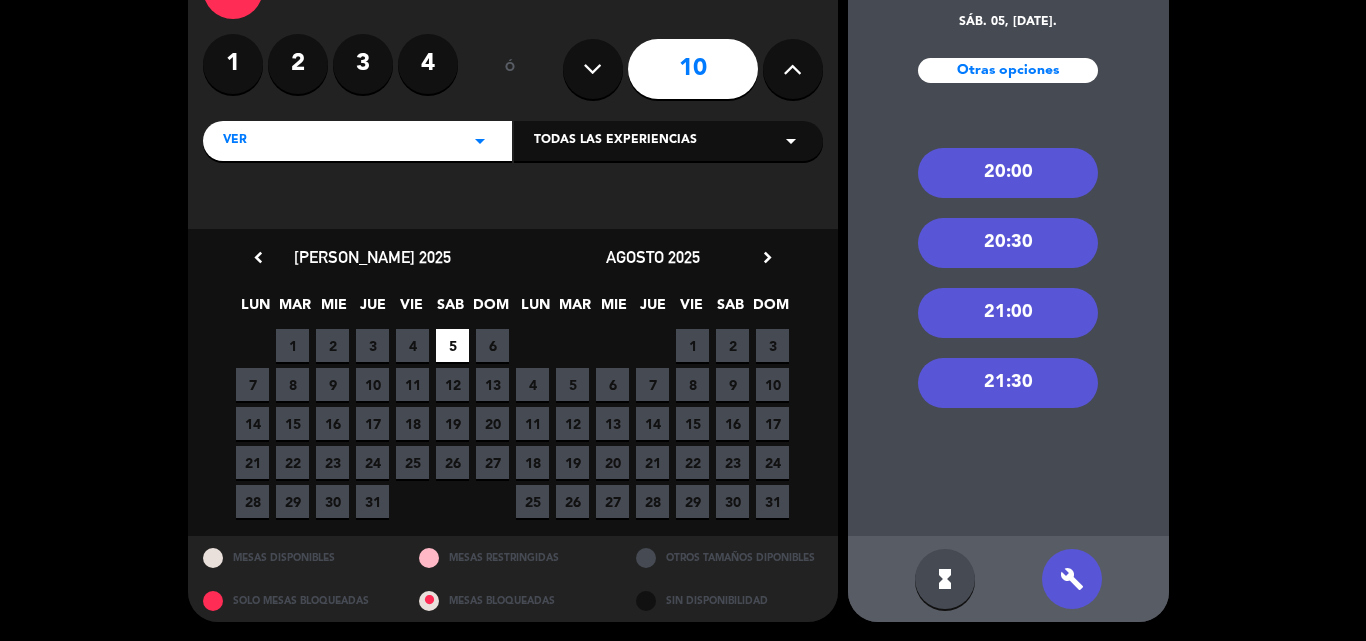 click on "21:30" at bounding box center [1008, 383] 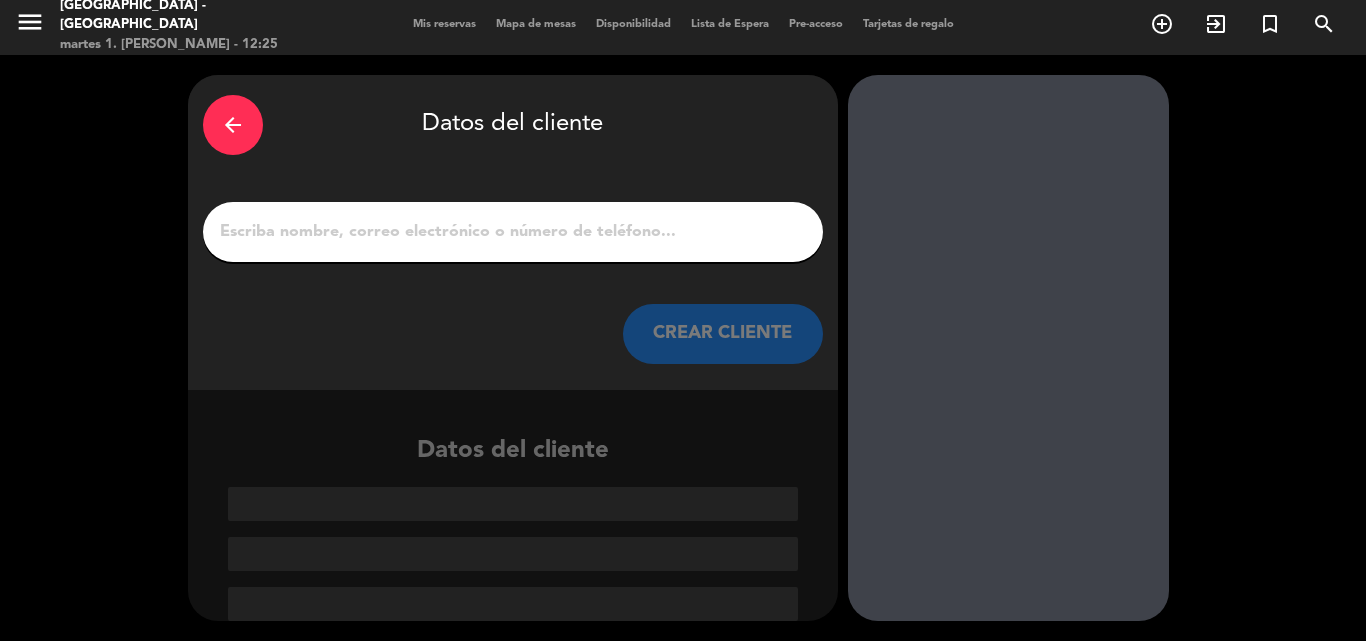 paste on "[PERSON_NAME]" 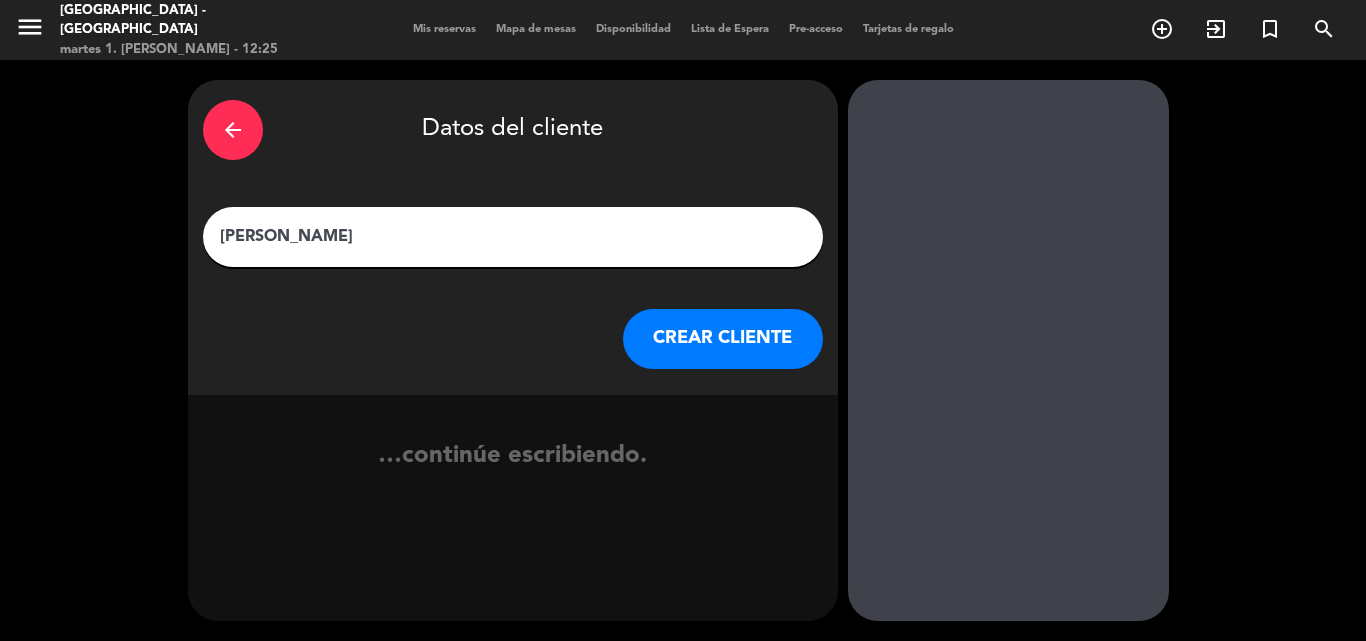 scroll, scrollTop: 0, scrollLeft: 0, axis: both 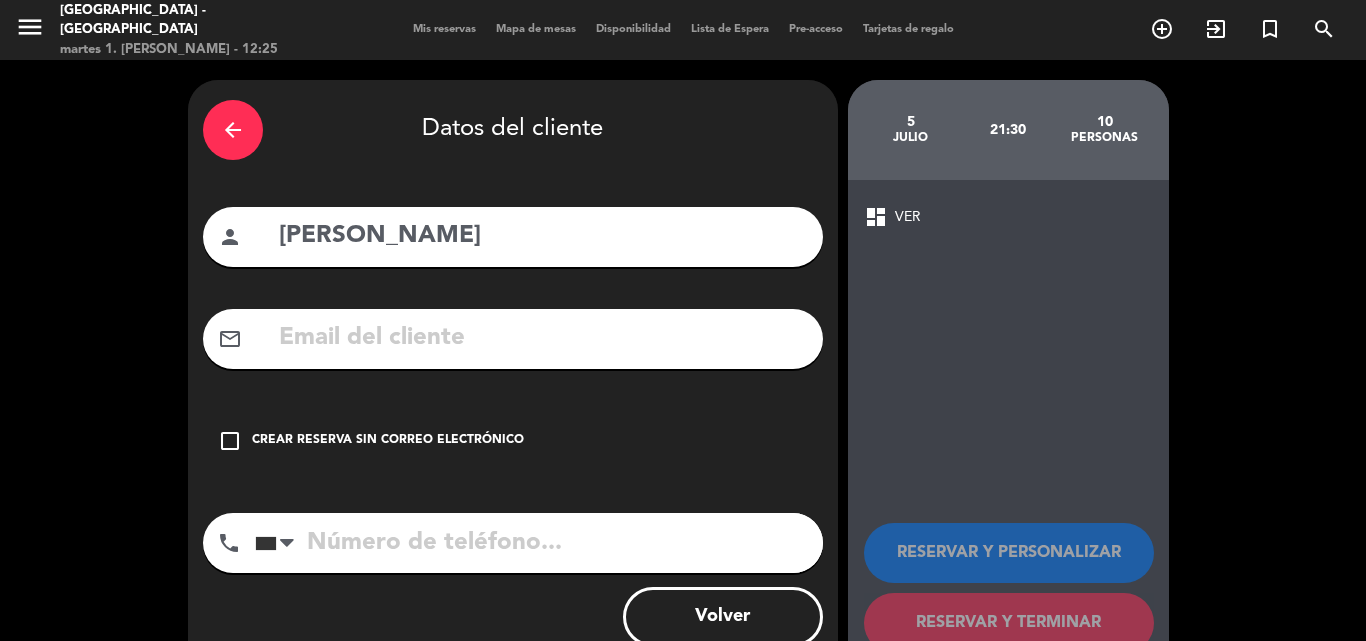click on "check_box_outline_blank   Crear reserva sin correo electrónico" at bounding box center (513, 441) 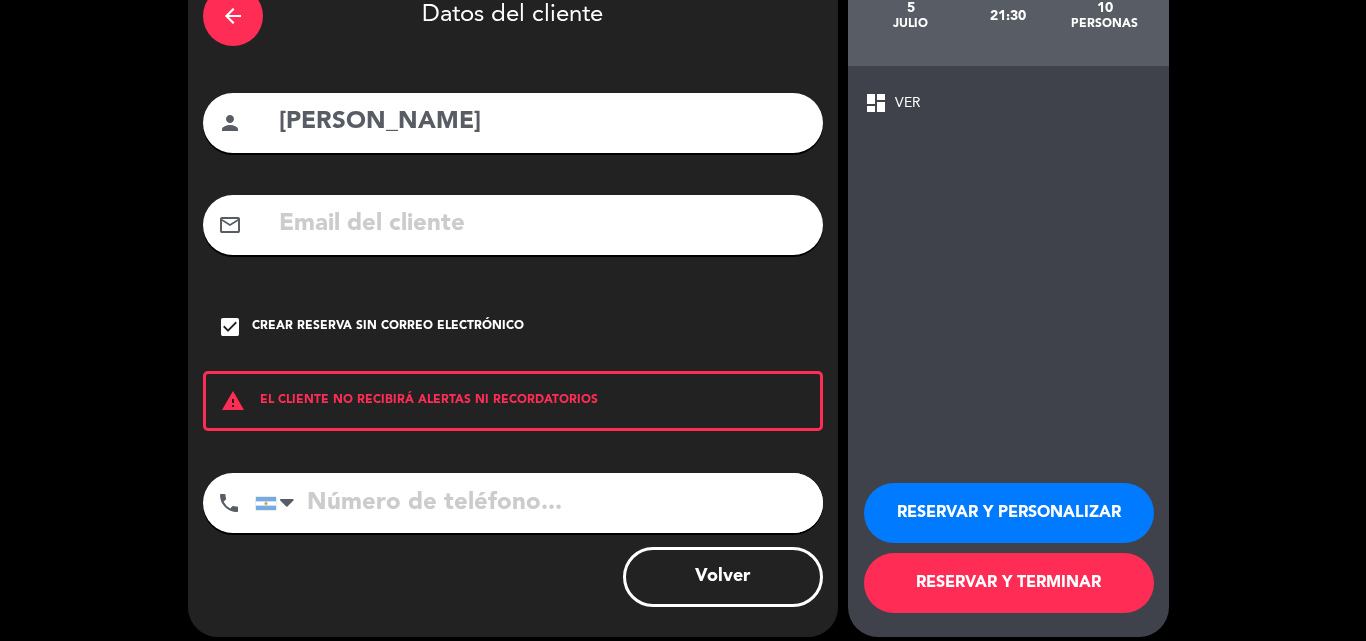 scroll, scrollTop: 130, scrollLeft: 0, axis: vertical 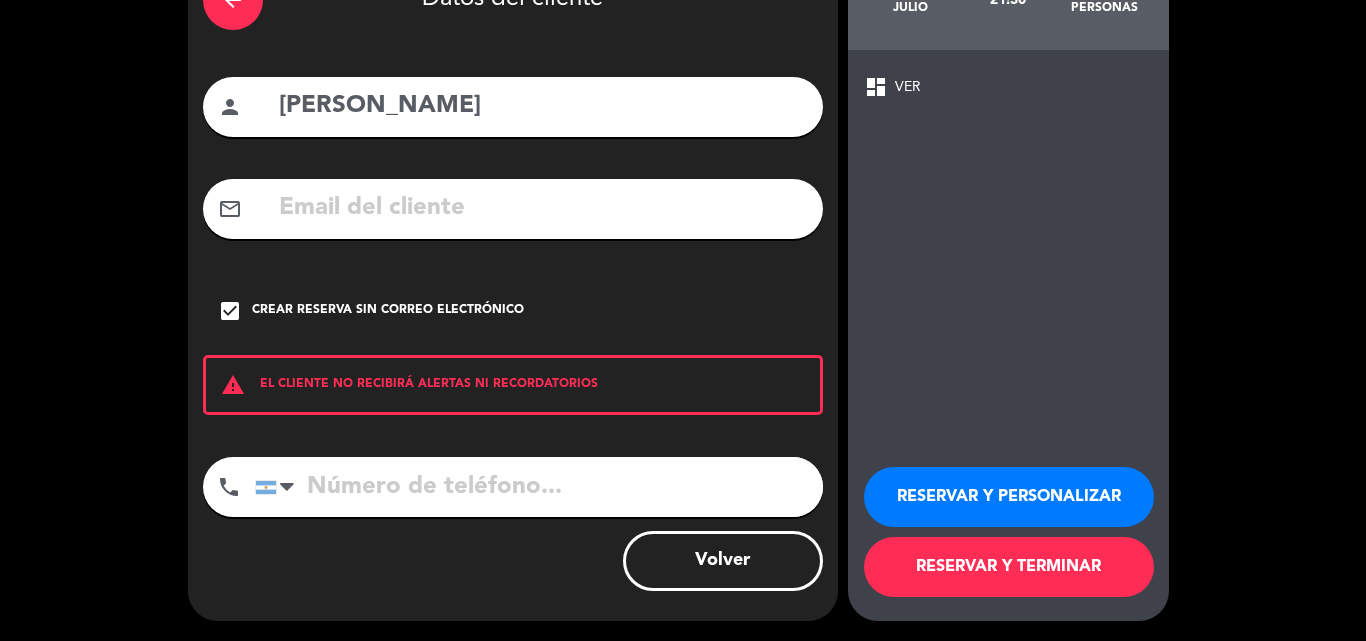paste on "[PHONE_NUMBER]" 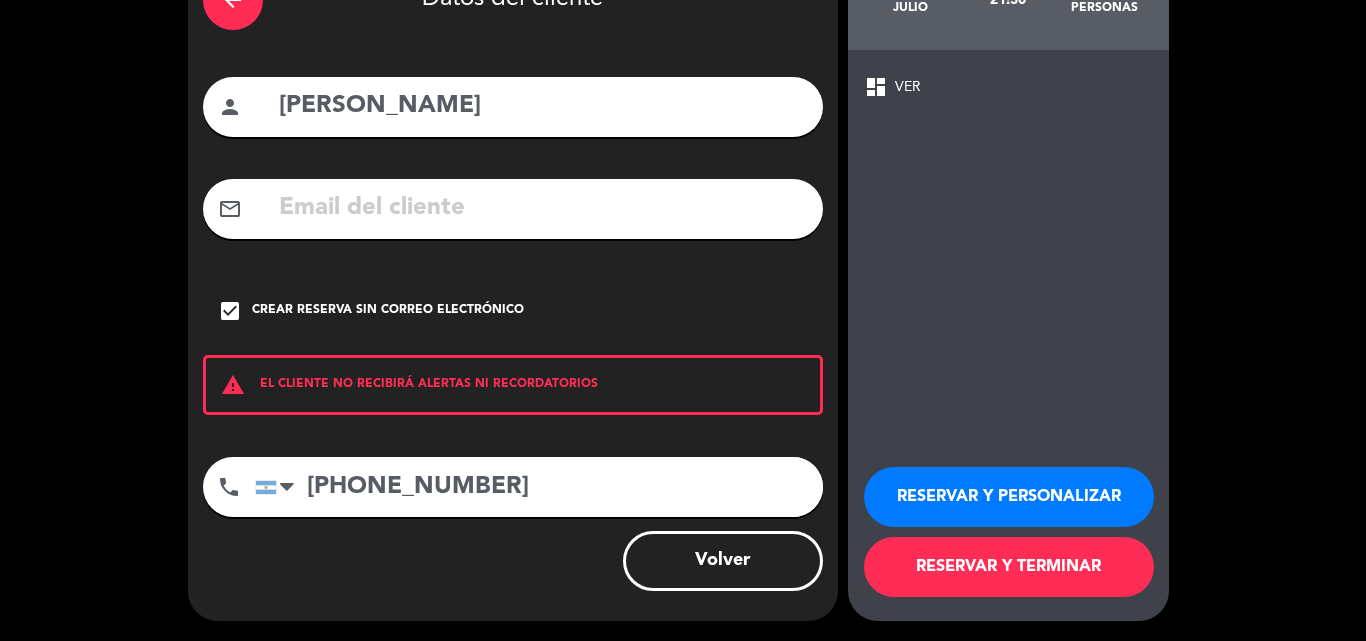 type on "[PHONE_NUMBER]" 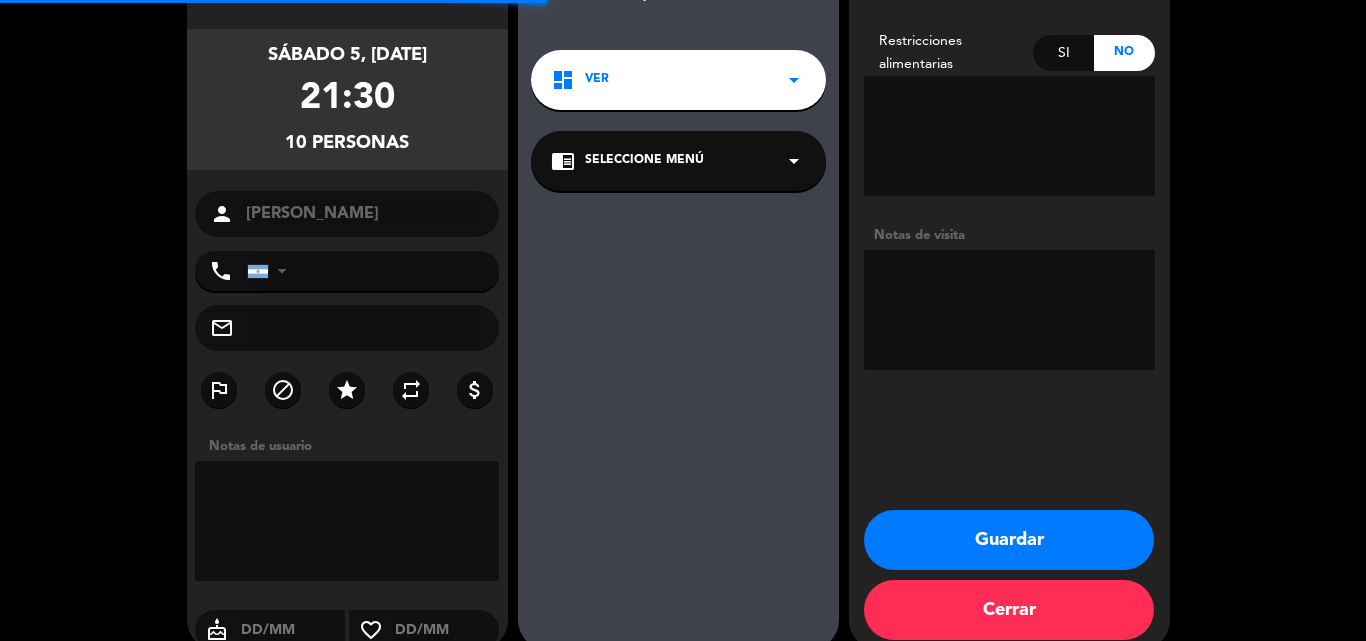 type on "[PHONE_NUMBER]" 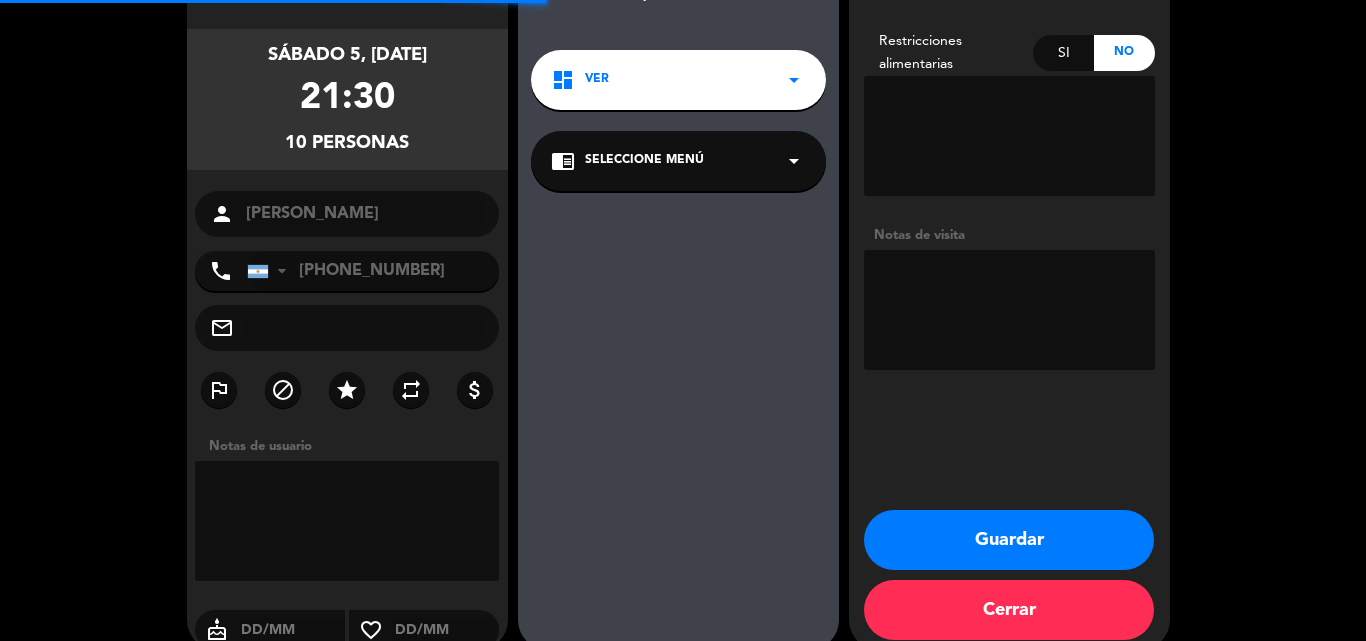 scroll, scrollTop: 80, scrollLeft: 0, axis: vertical 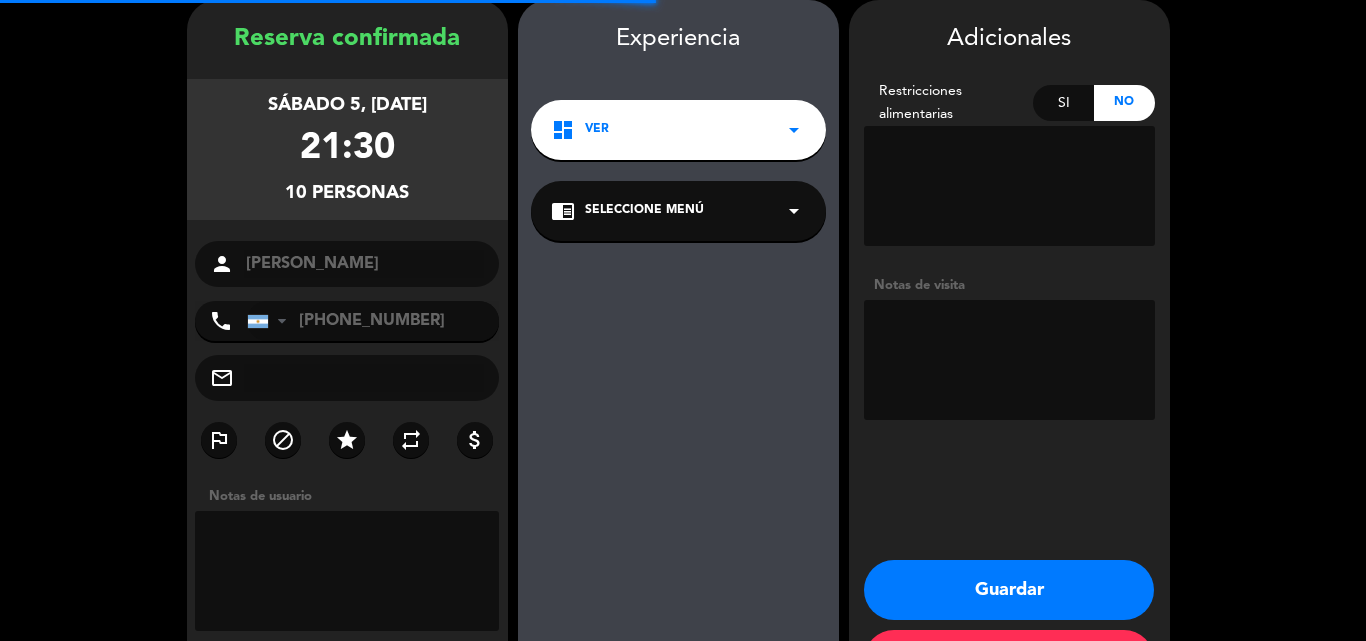click at bounding box center (1009, 360) 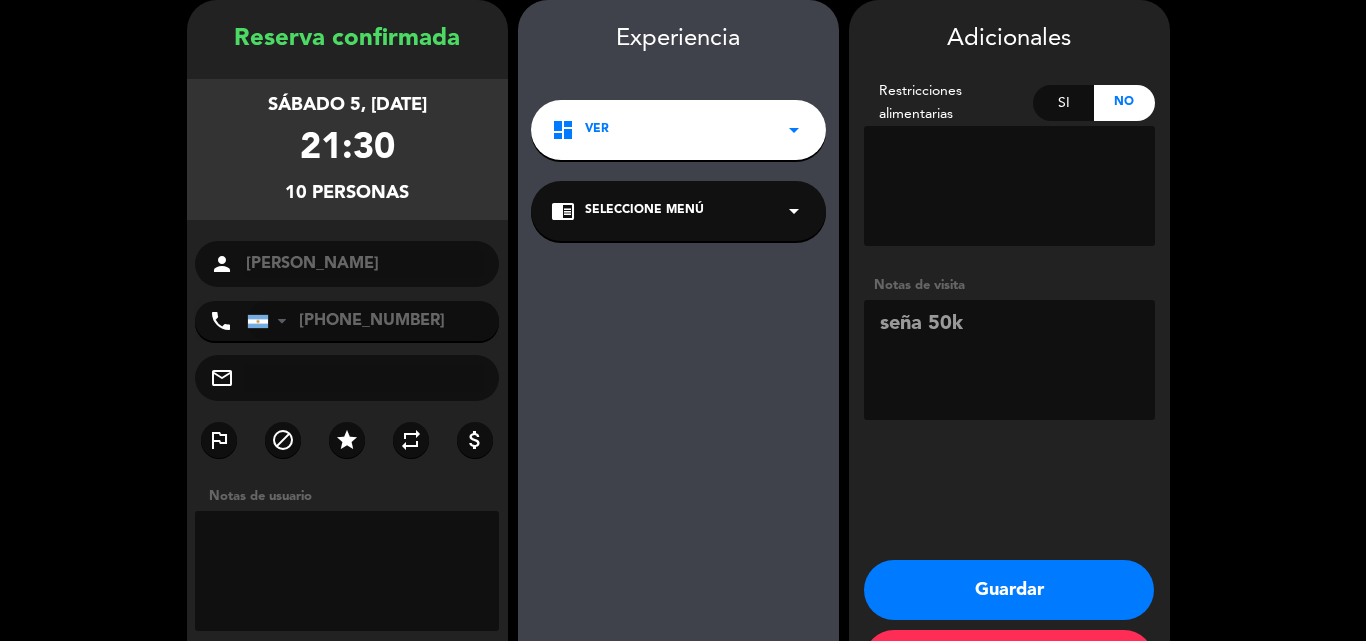 type on "seña 50k" 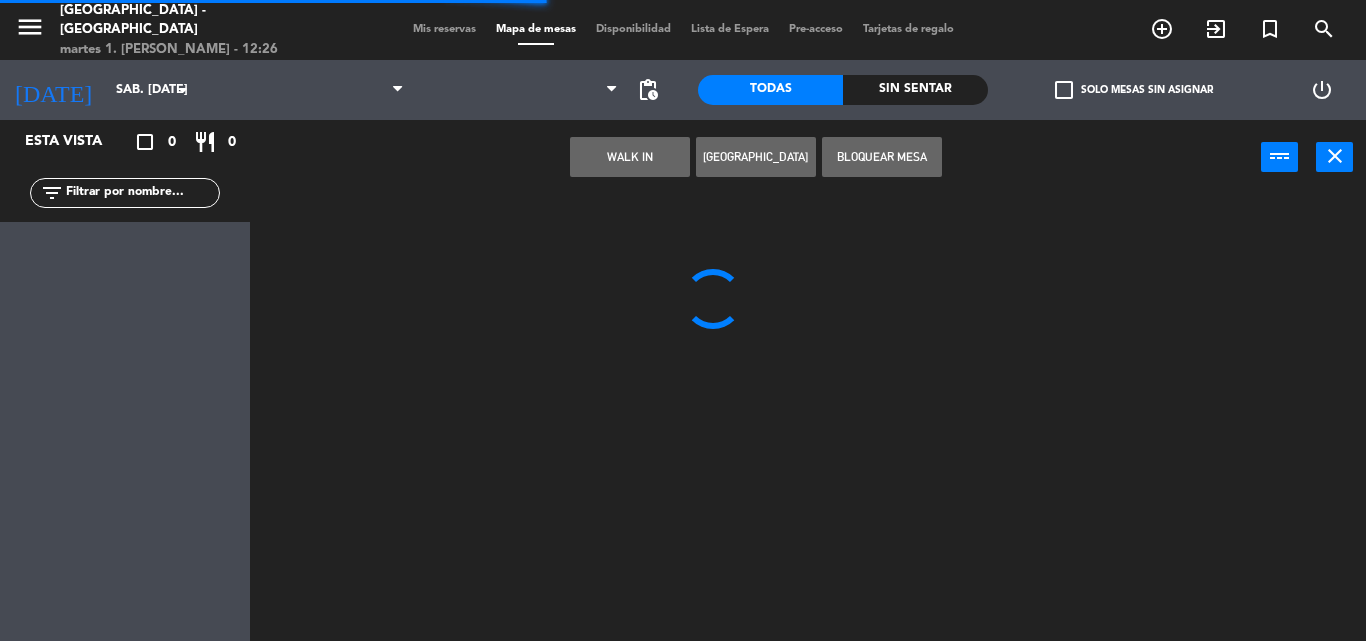 scroll, scrollTop: 0, scrollLeft: 0, axis: both 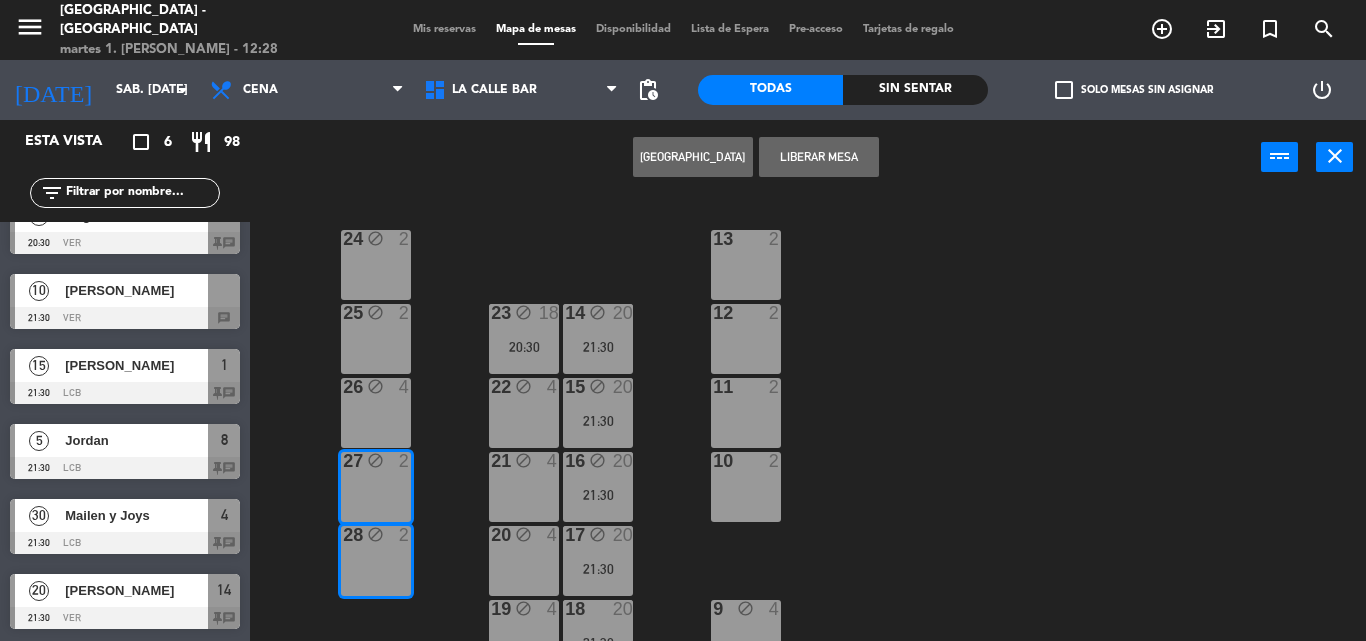 drag, startPoint x: 124, startPoint y: 307, endPoint x: 462, endPoint y: 242, distance: 344.19327 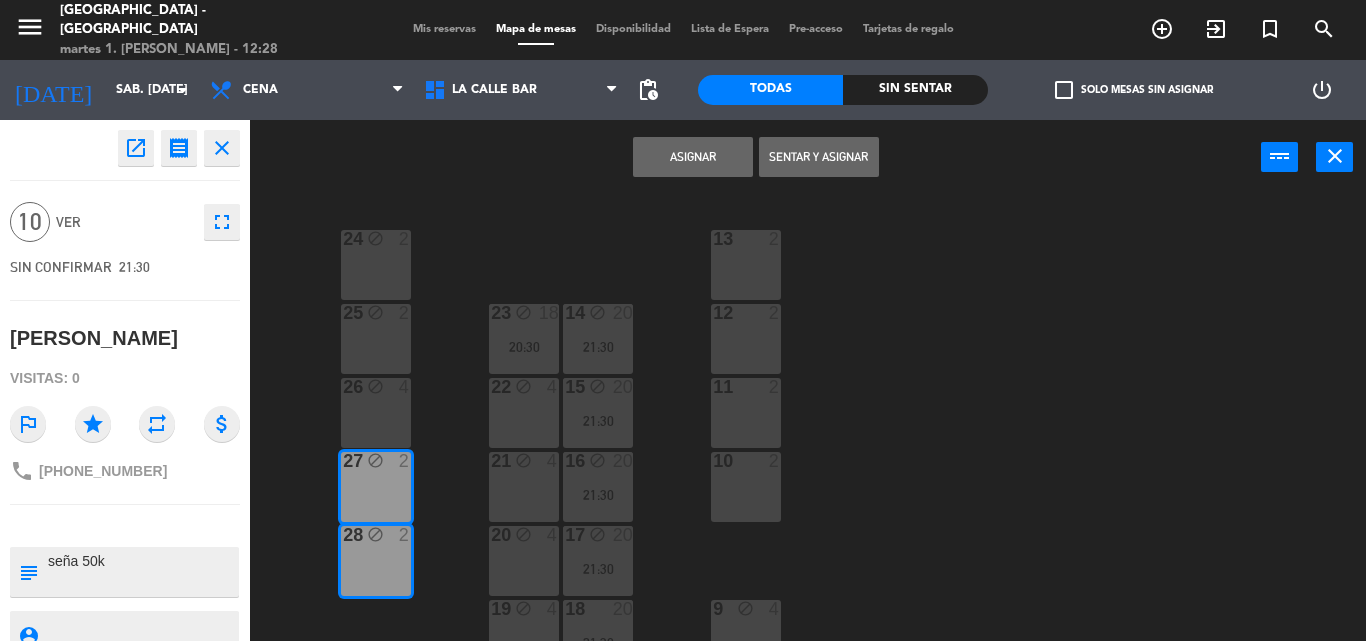 click on "Asignar" at bounding box center (693, 157) 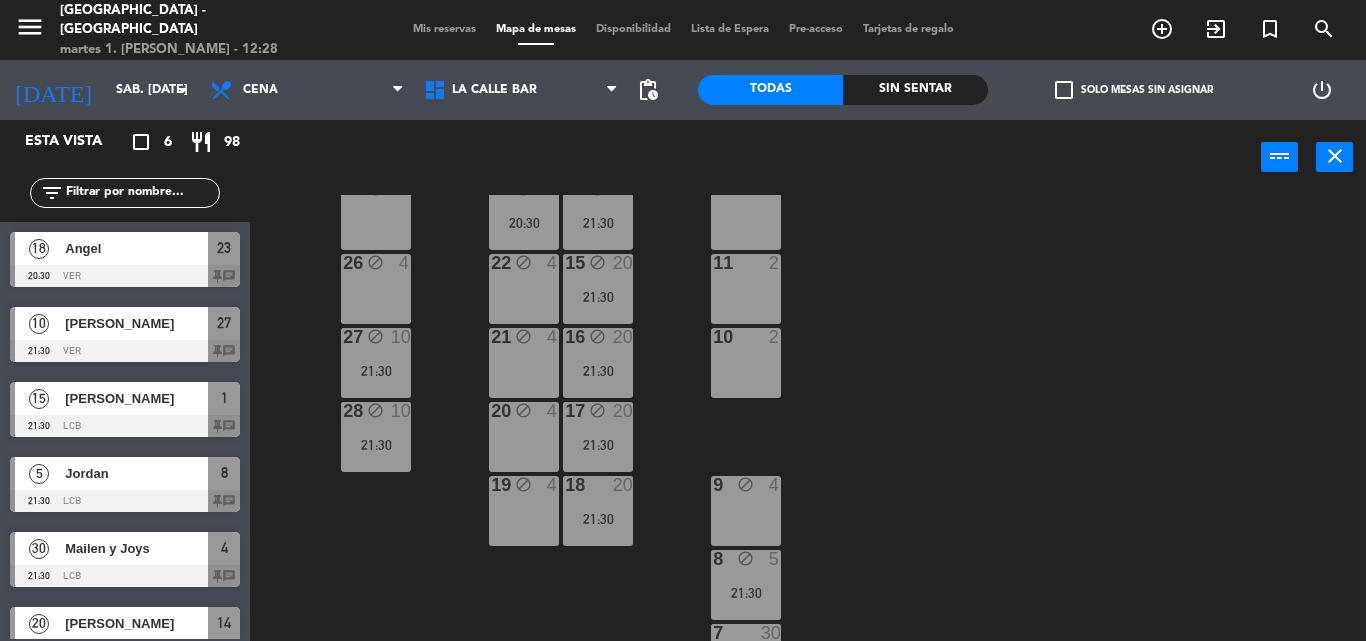 scroll, scrollTop: 100, scrollLeft: 0, axis: vertical 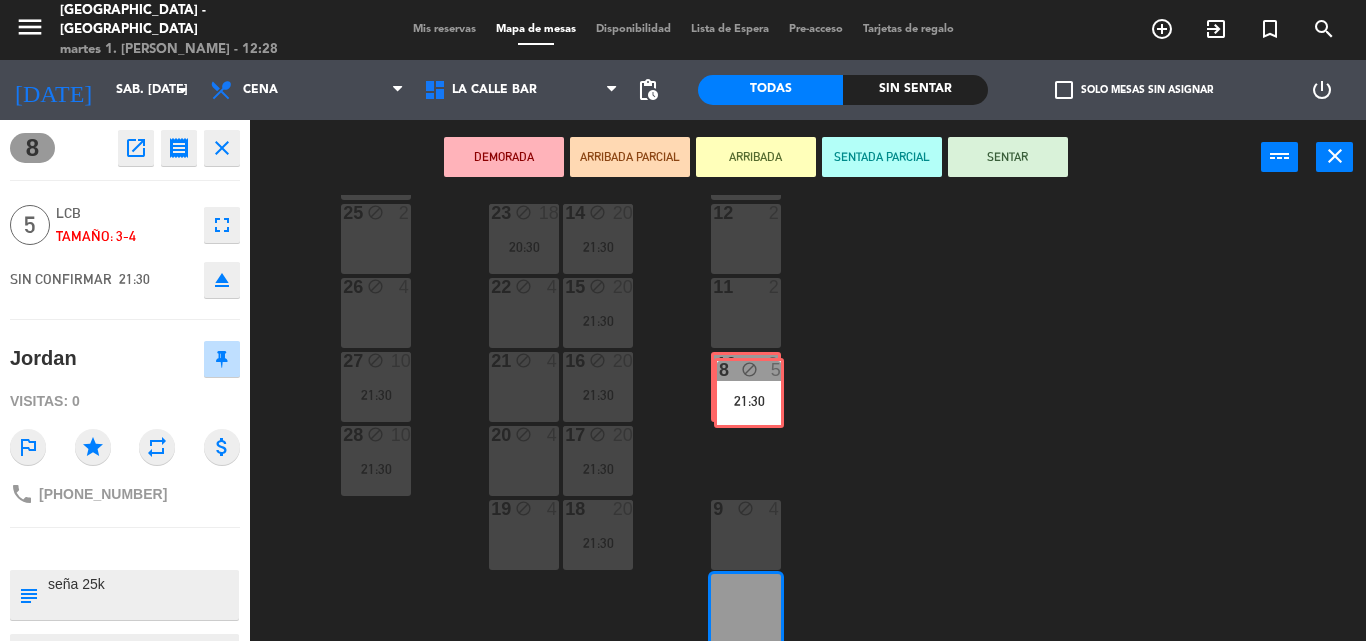 drag, startPoint x: 753, startPoint y: 596, endPoint x: 756, endPoint y: 380, distance: 216.02083 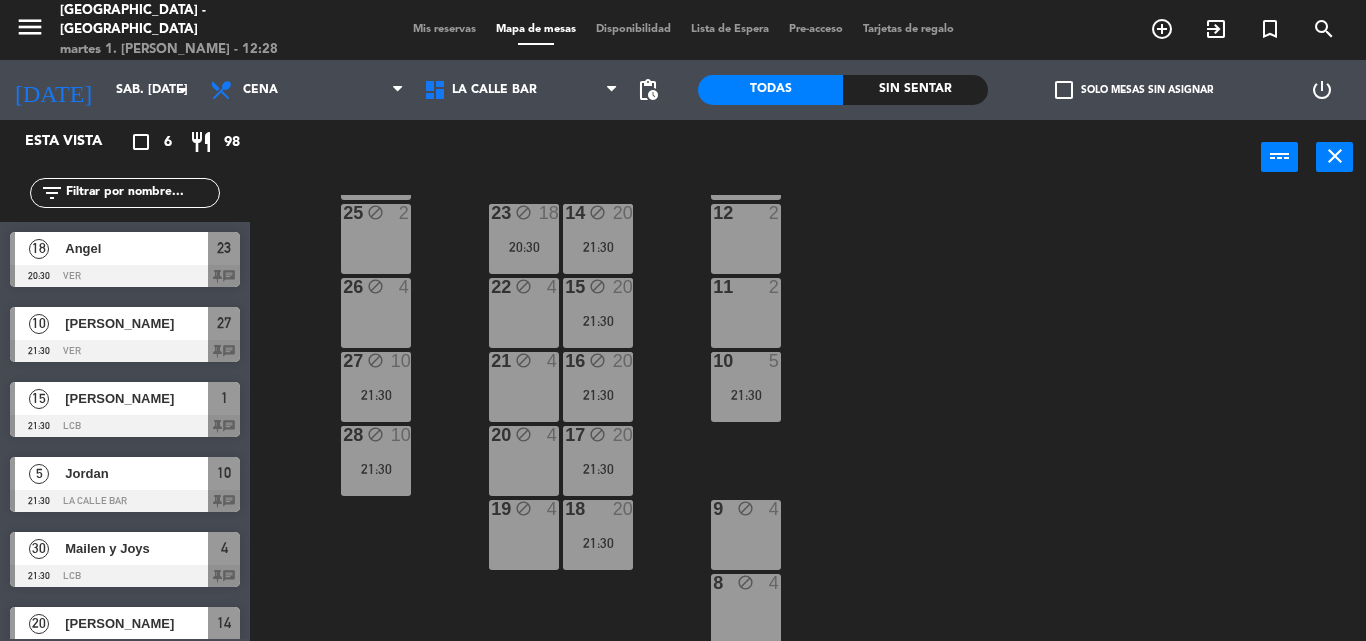 drag, startPoint x: 760, startPoint y: 600, endPoint x: 761, endPoint y: 533, distance: 67.00746 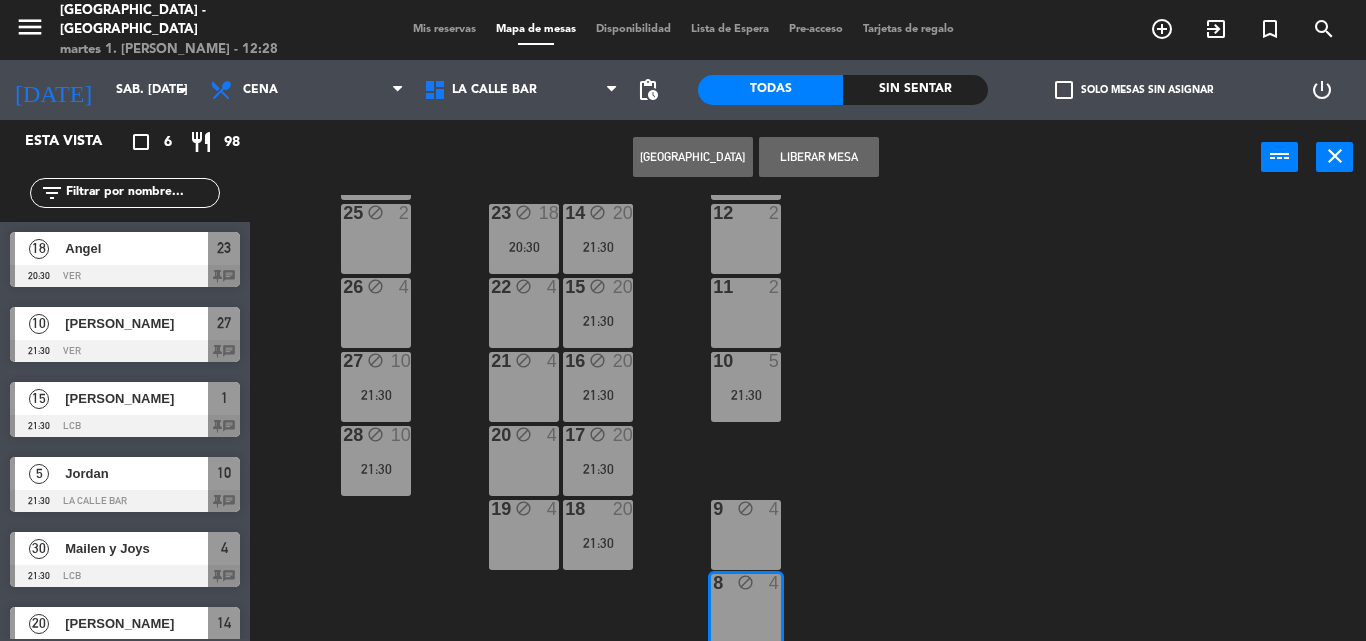 click on "block" at bounding box center (745, 509) 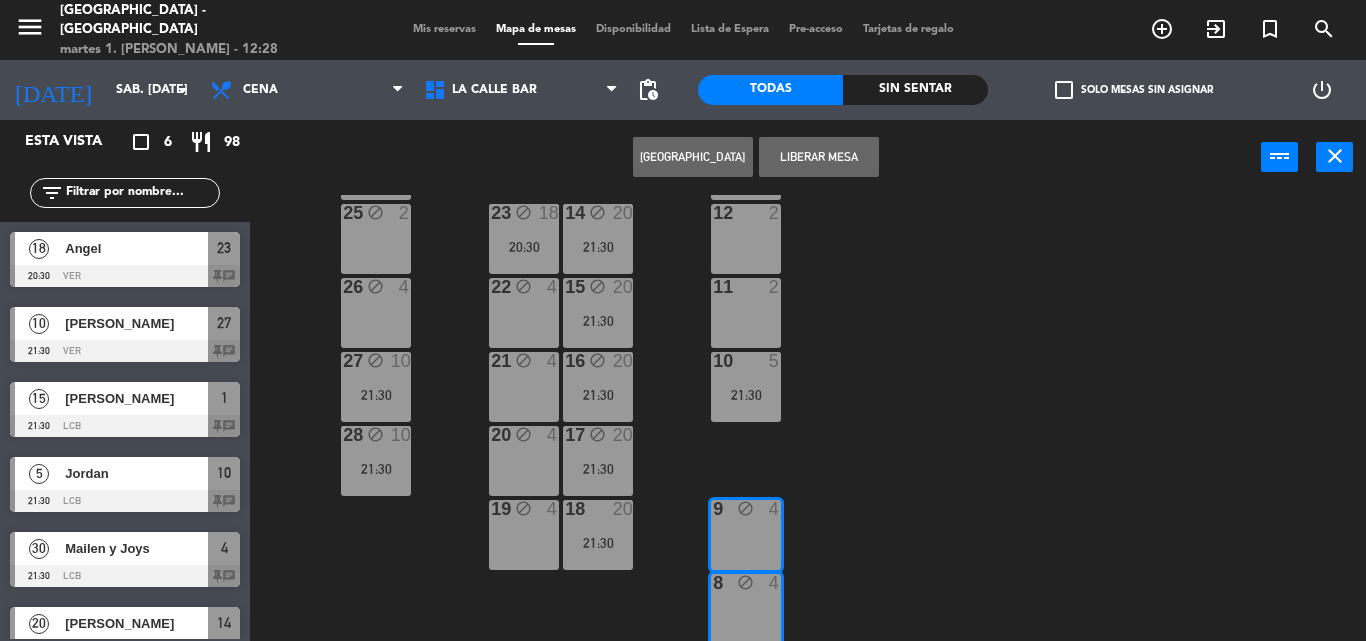 click on "[GEOGRAPHIC_DATA]" at bounding box center [693, 157] 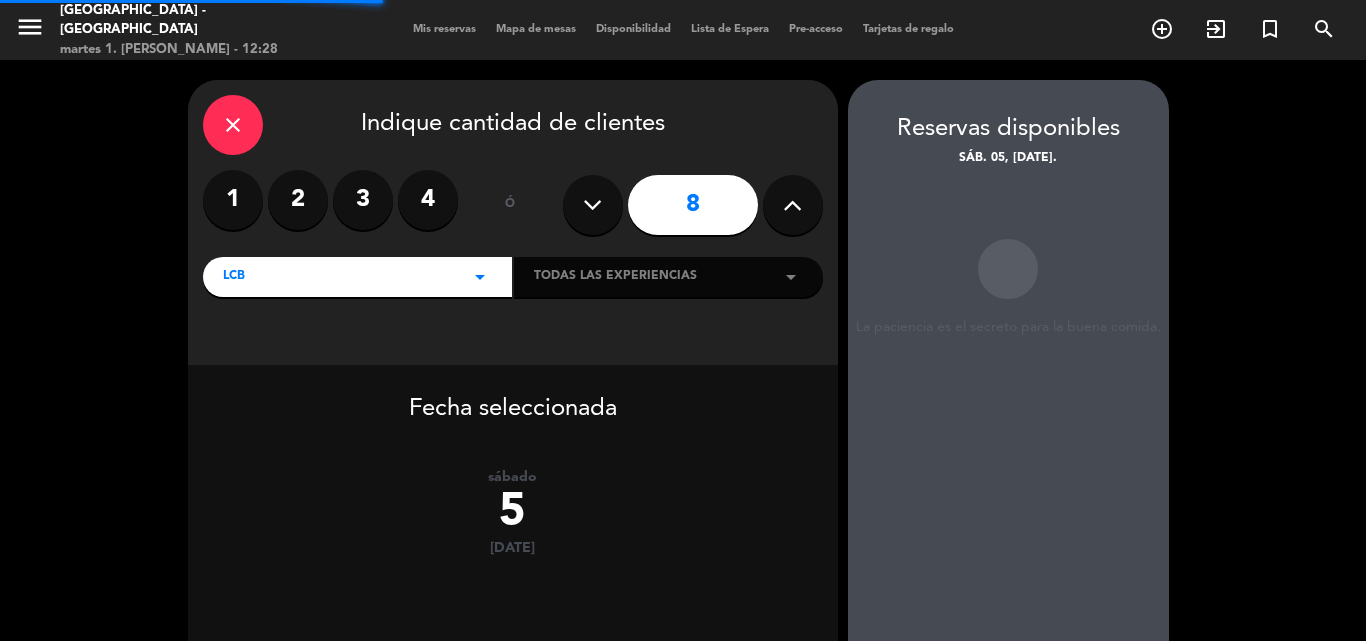 click at bounding box center (792, 205) 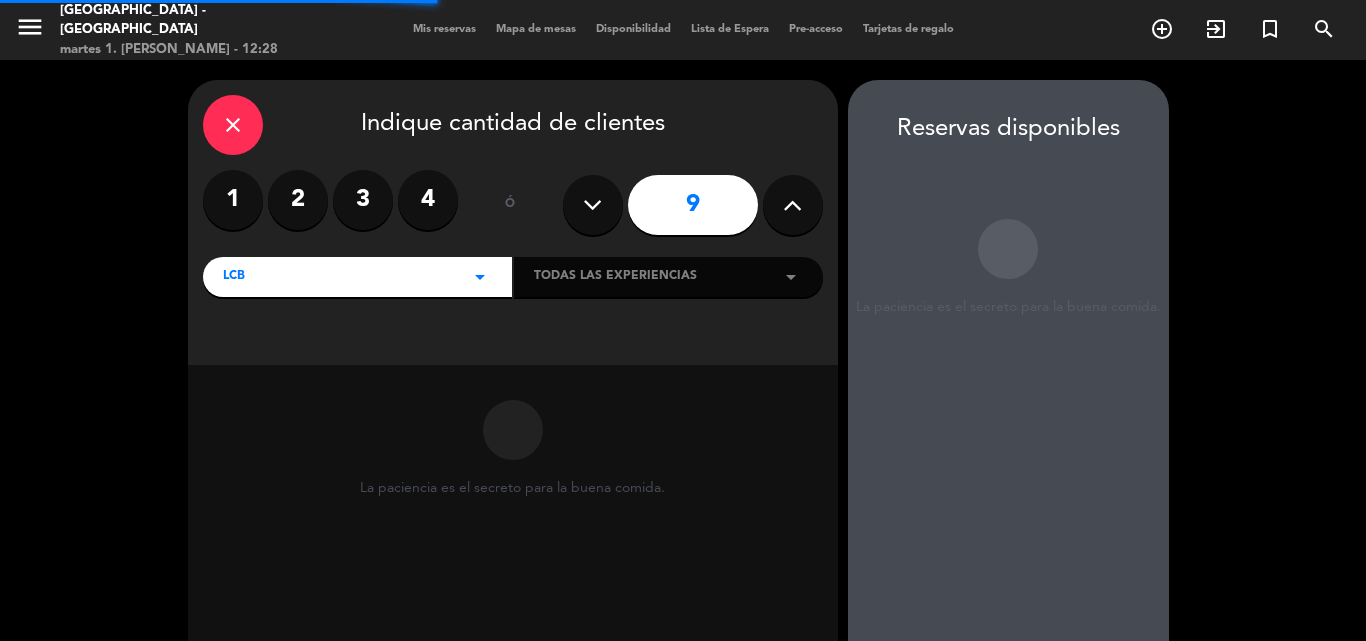 click at bounding box center [792, 205] 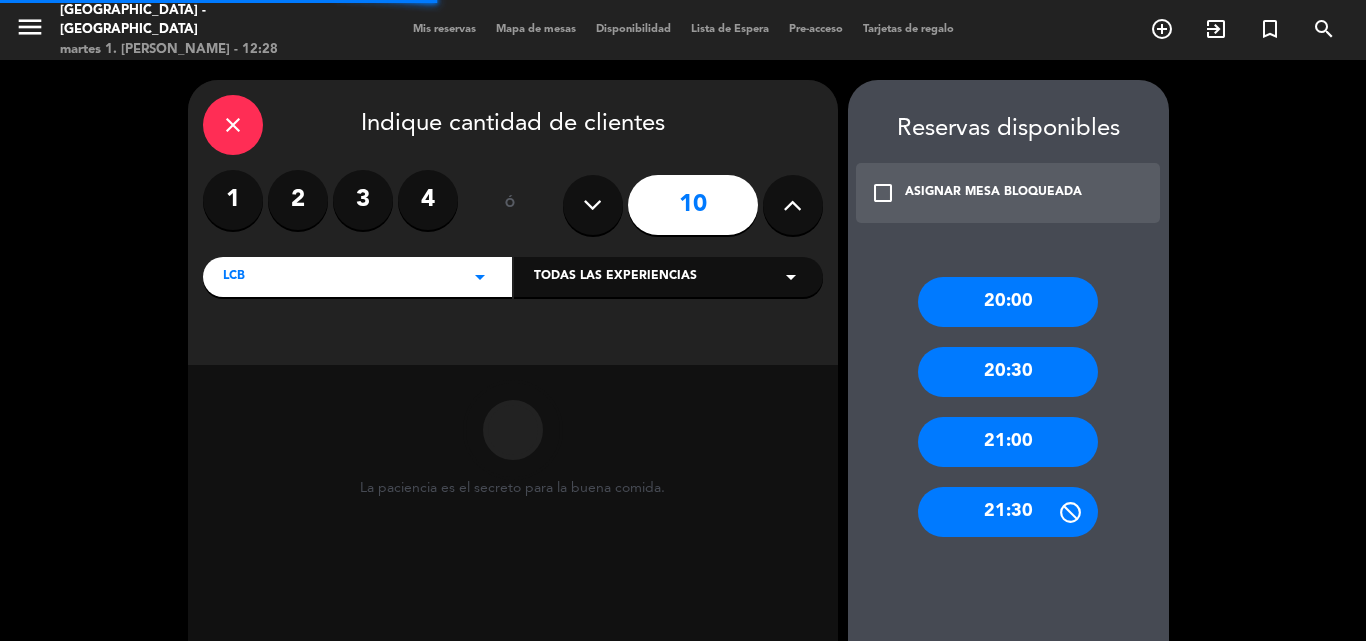 click at bounding box center (792, 205) 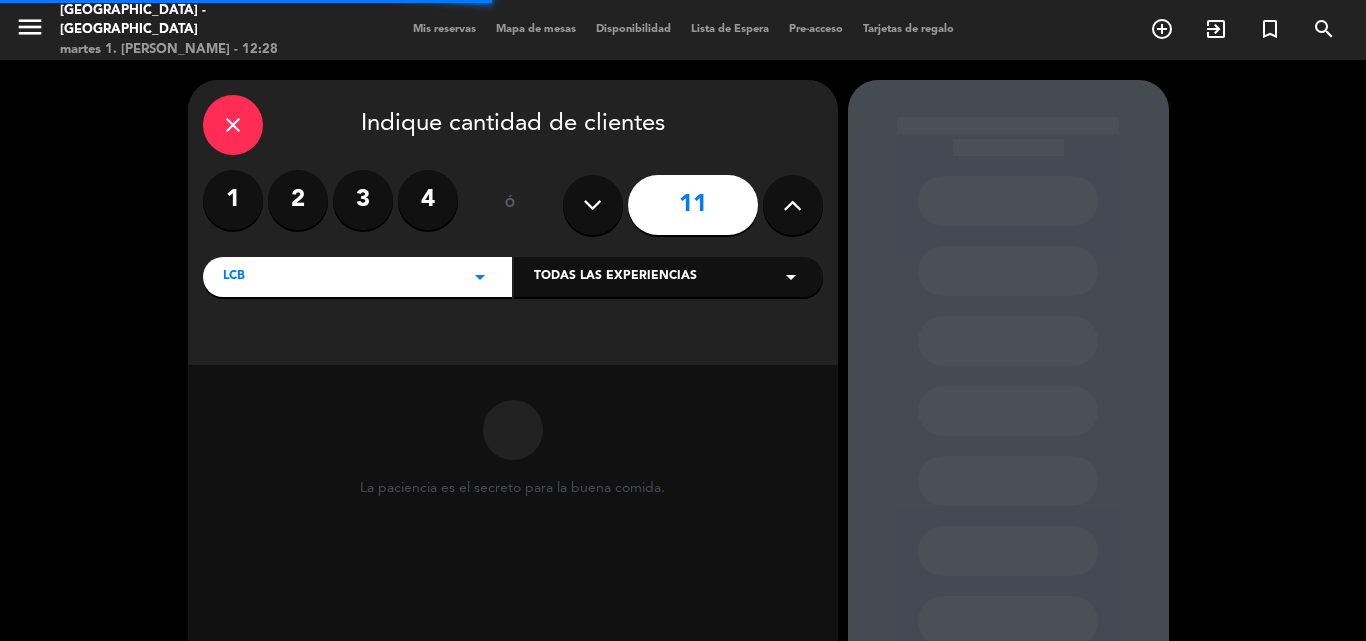 click at bounding box center [792, 205] 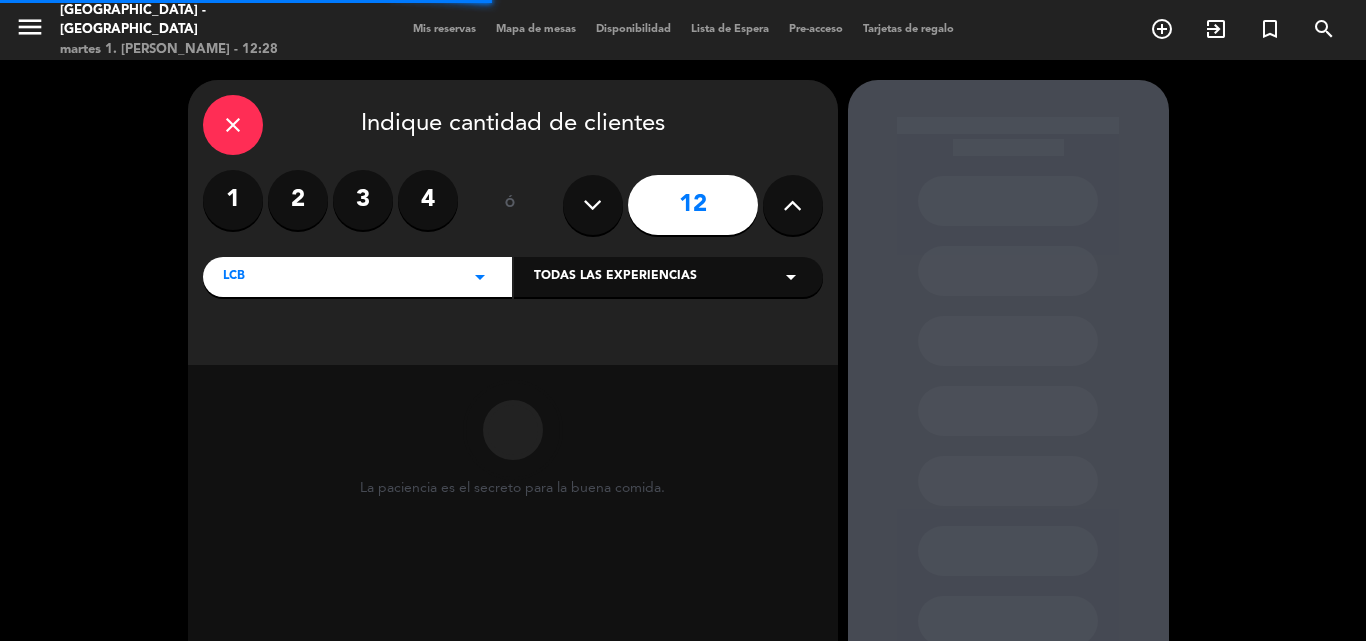 click at bounding box center [792, 205] 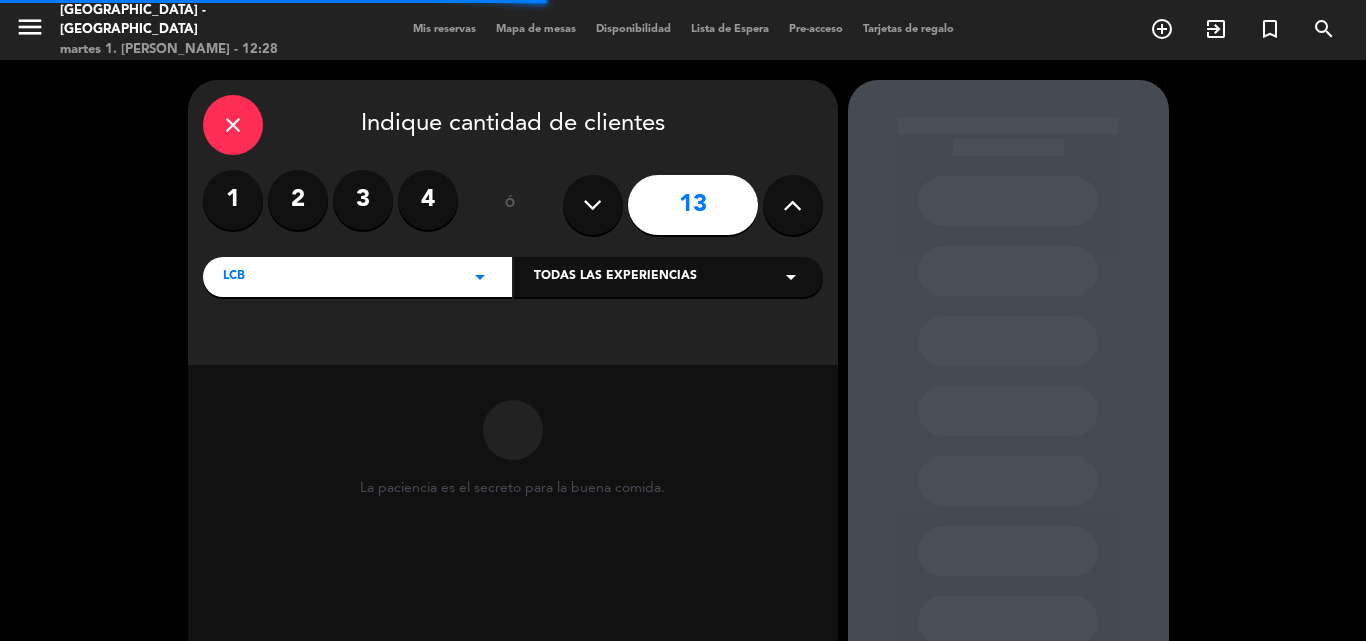 click at bounding box center [792, 205] 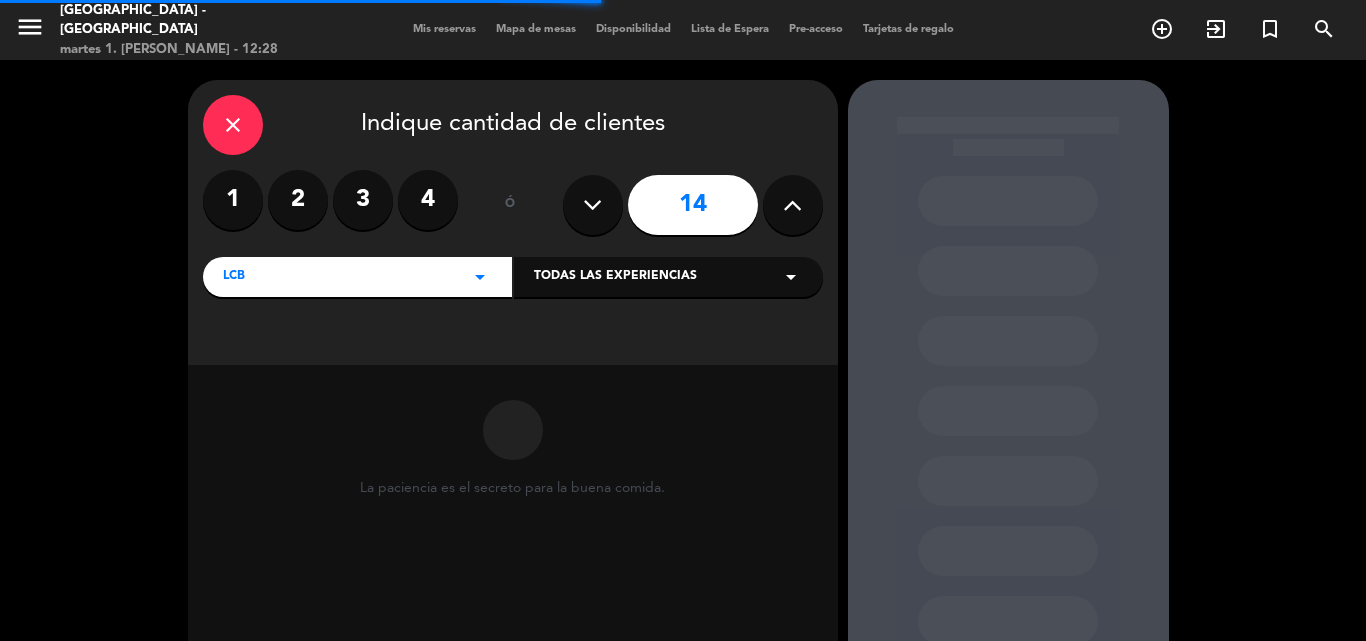 click at bounding box center [792, 205] 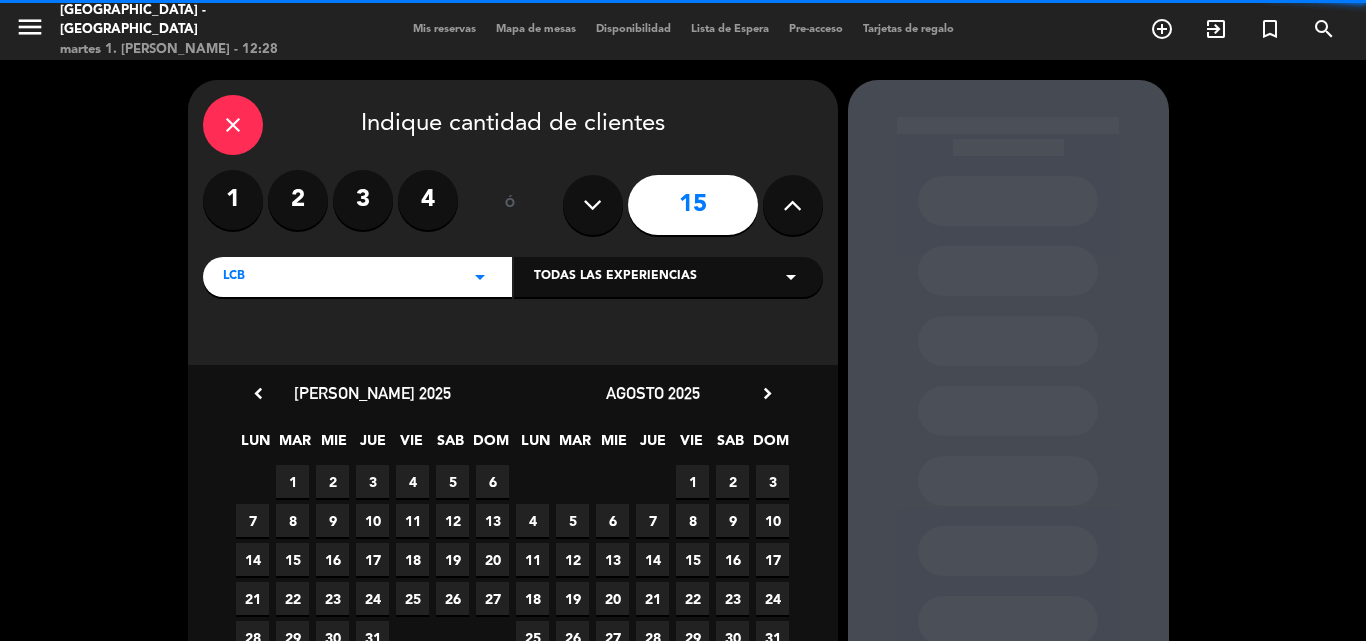 click at bounding box center [792, 205] 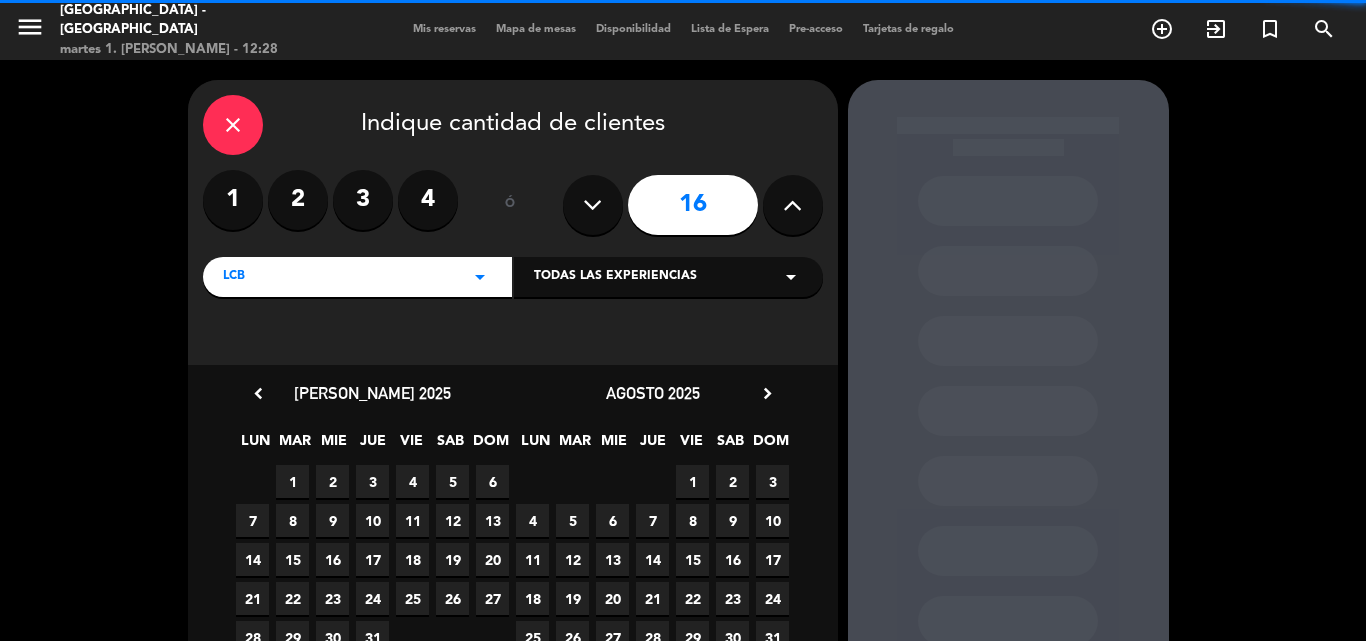 scroll, scrollTop: 165, scrollLeft: 0, axis: vertical 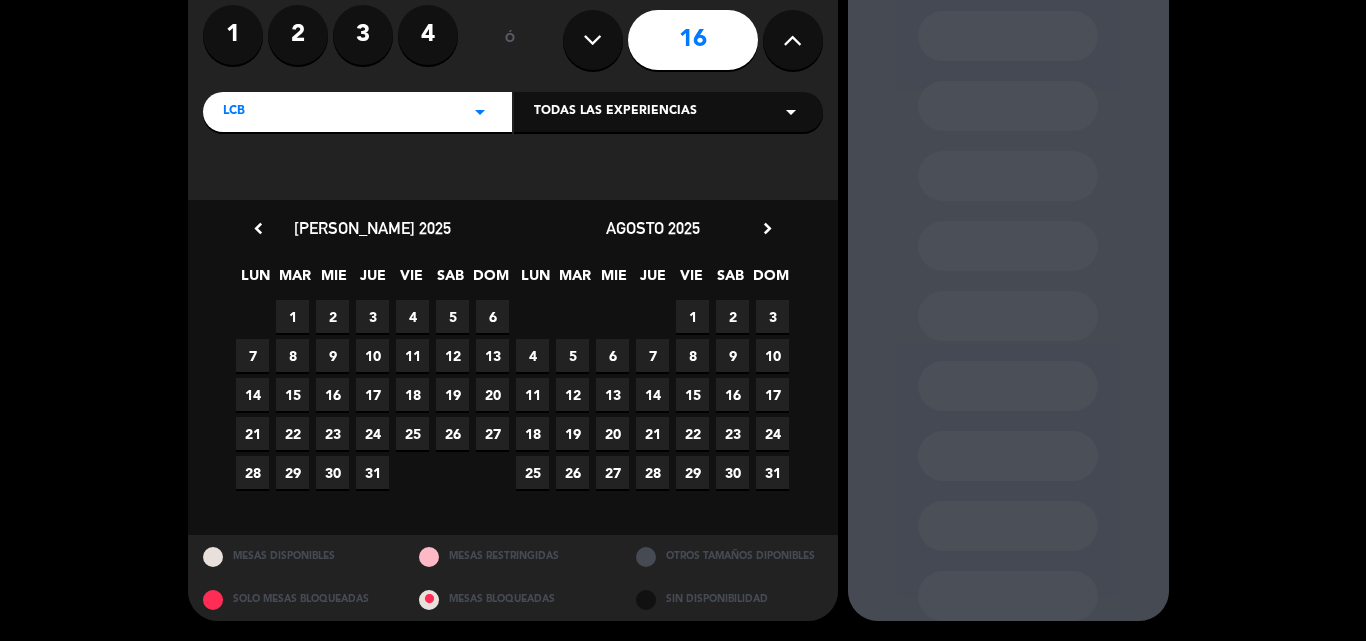 click on "5" at bounding box center [452, 316] 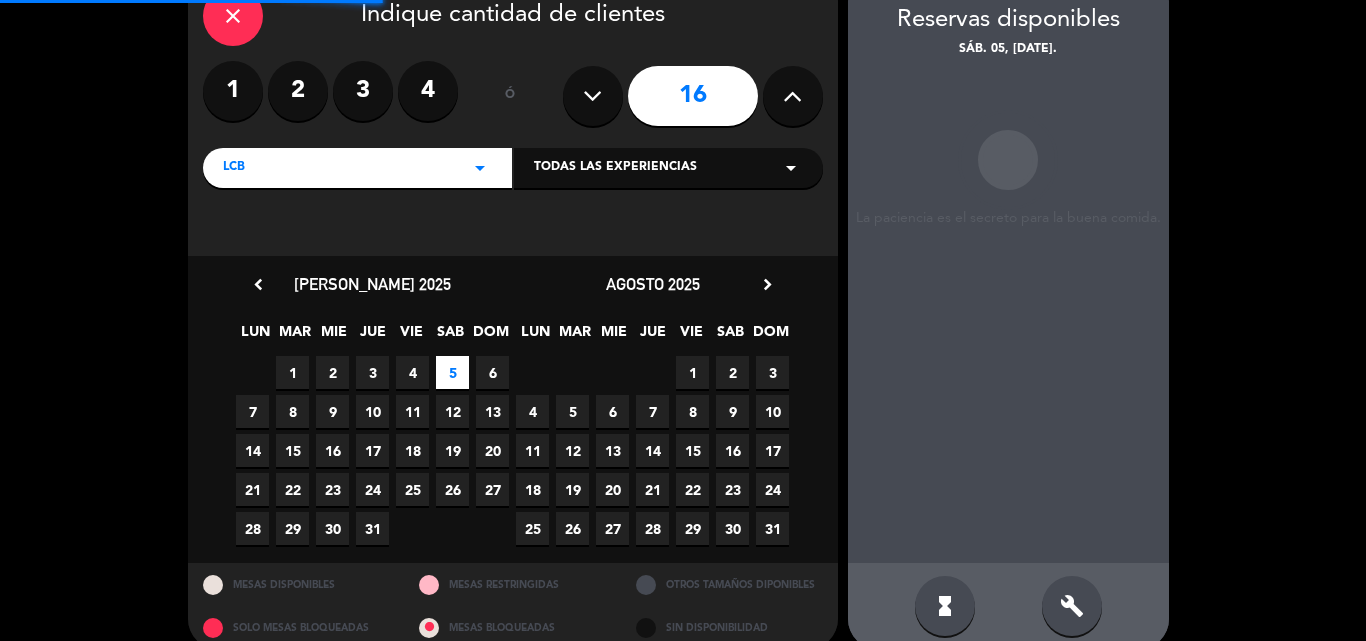 scroll, scrollTop: 136, scrollLeft: 0, axis: vertical 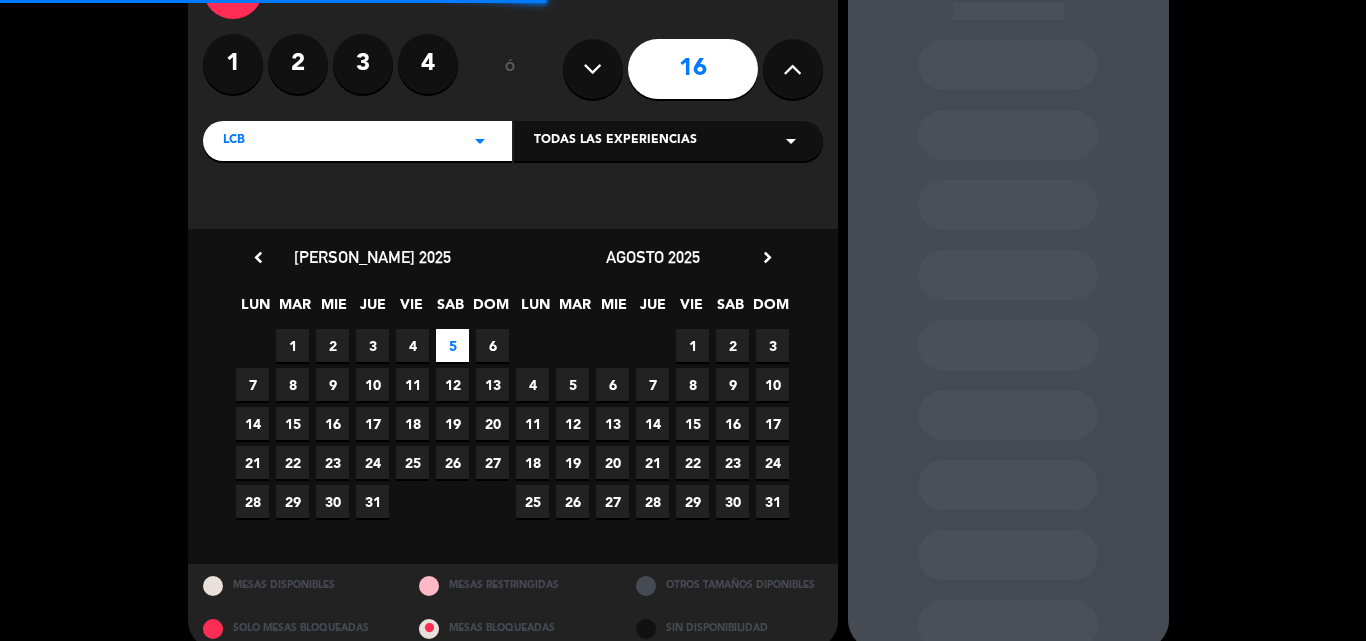 click at bounding box center (1008, 555) 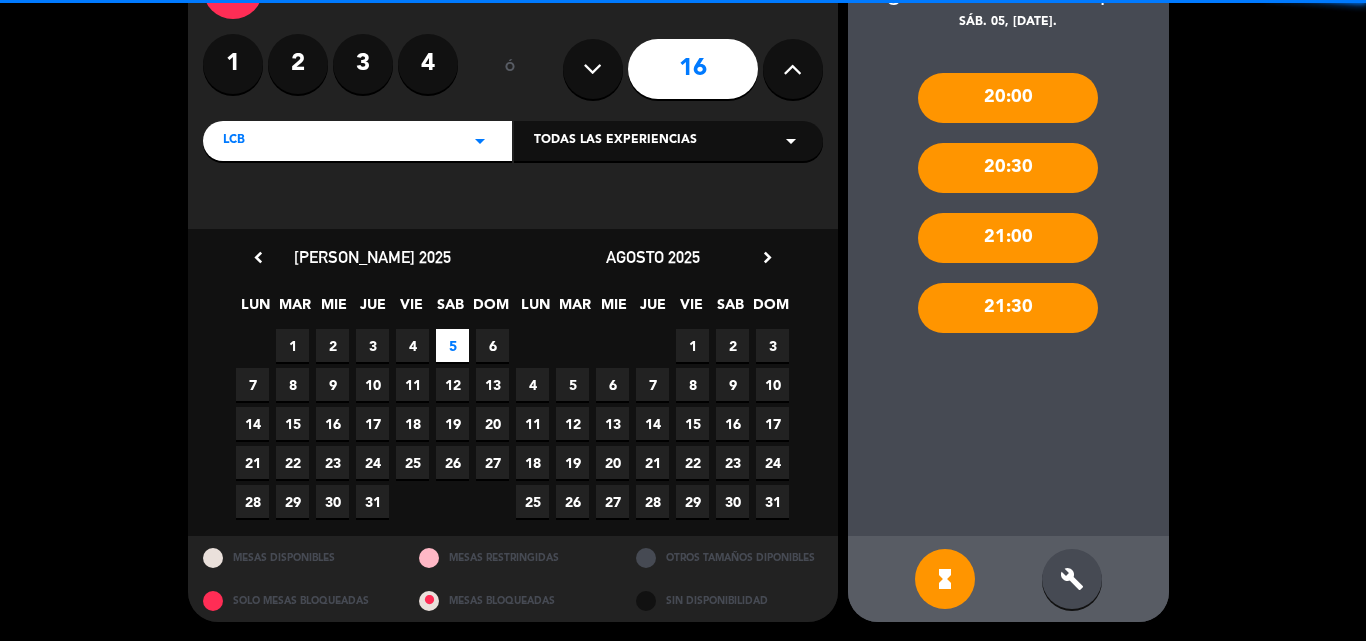 drag, startPoint x: 1069, startPoint y: 593, endPoint x: 1066, endPoint y: 568, distance: 25.179358 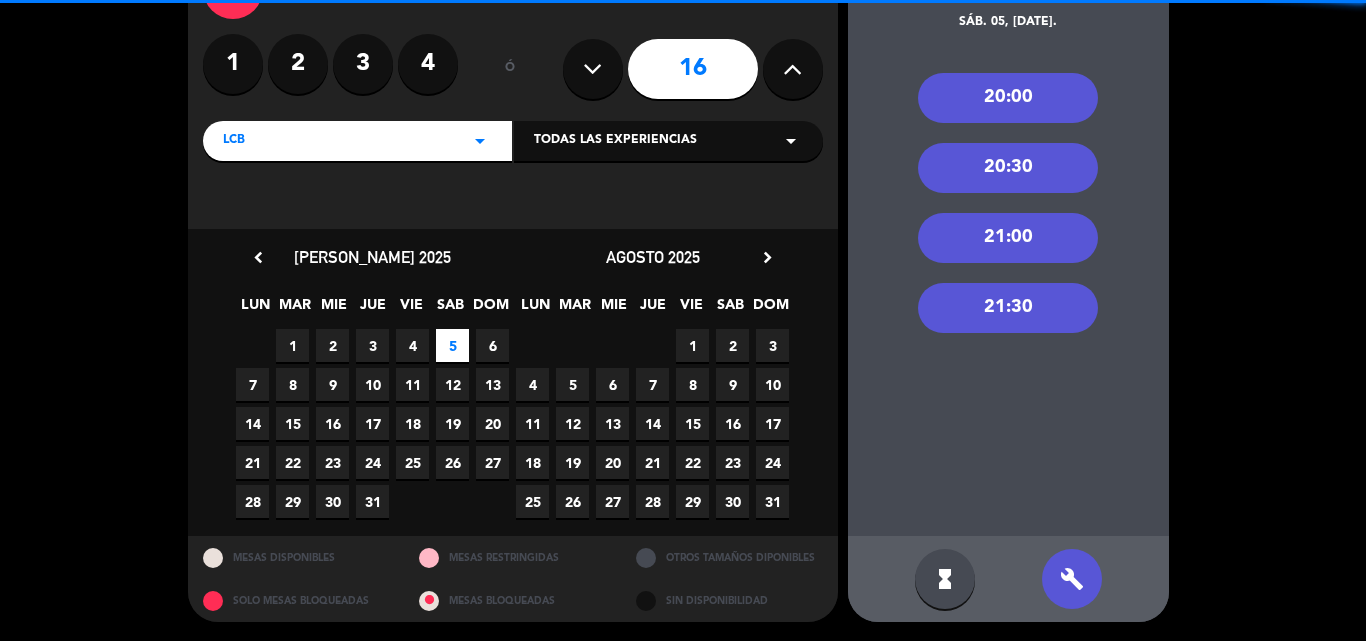 click on "21:30" at bounding box center (1008, 308) 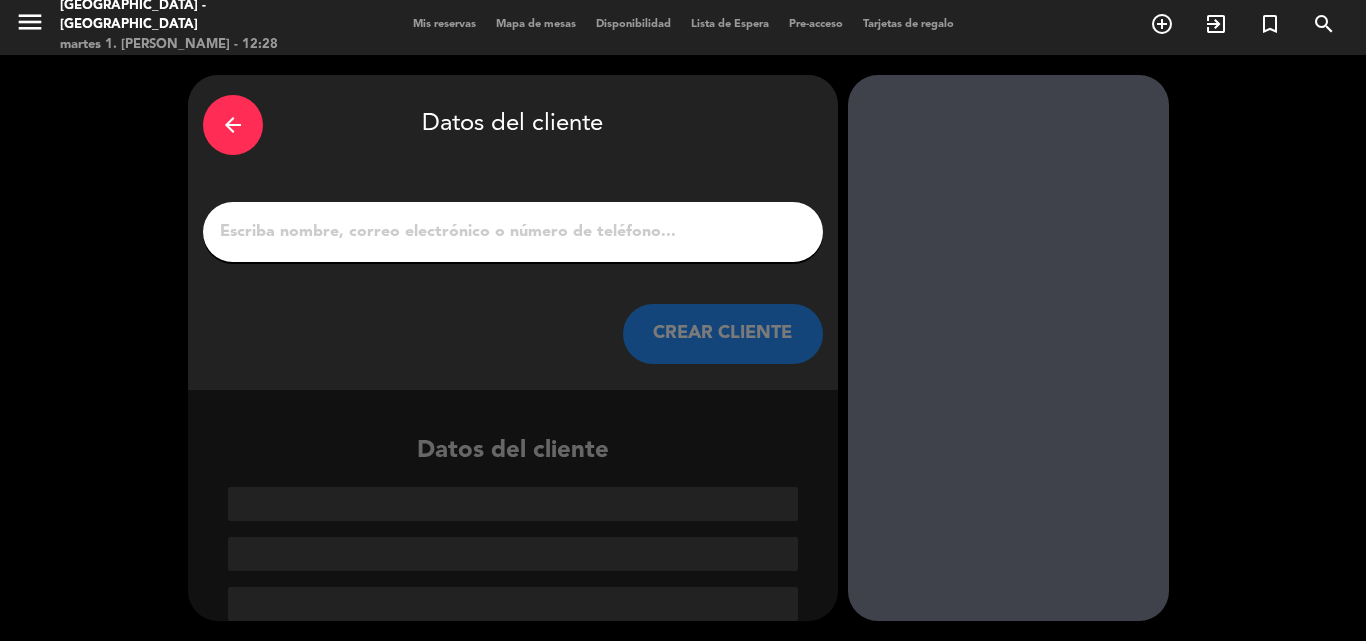 scroll, scrollTop: 5, scrollLeft: 0, axis: vertical 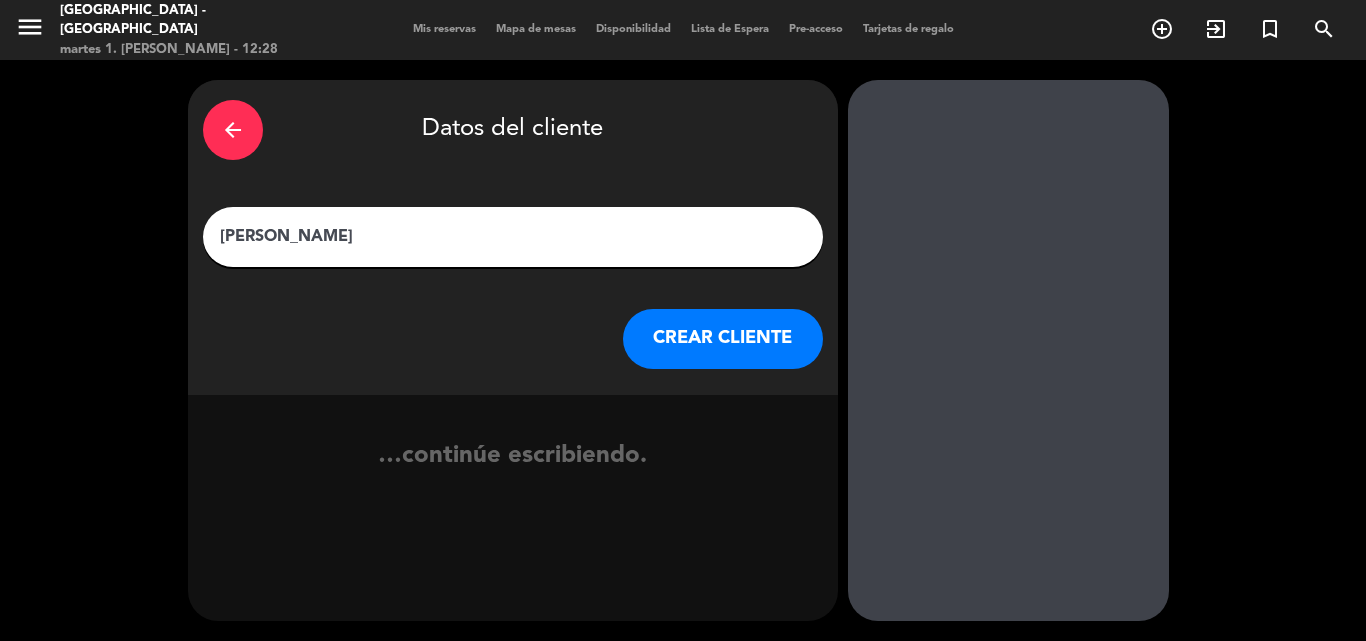 type on "[PERSON_NAME]" 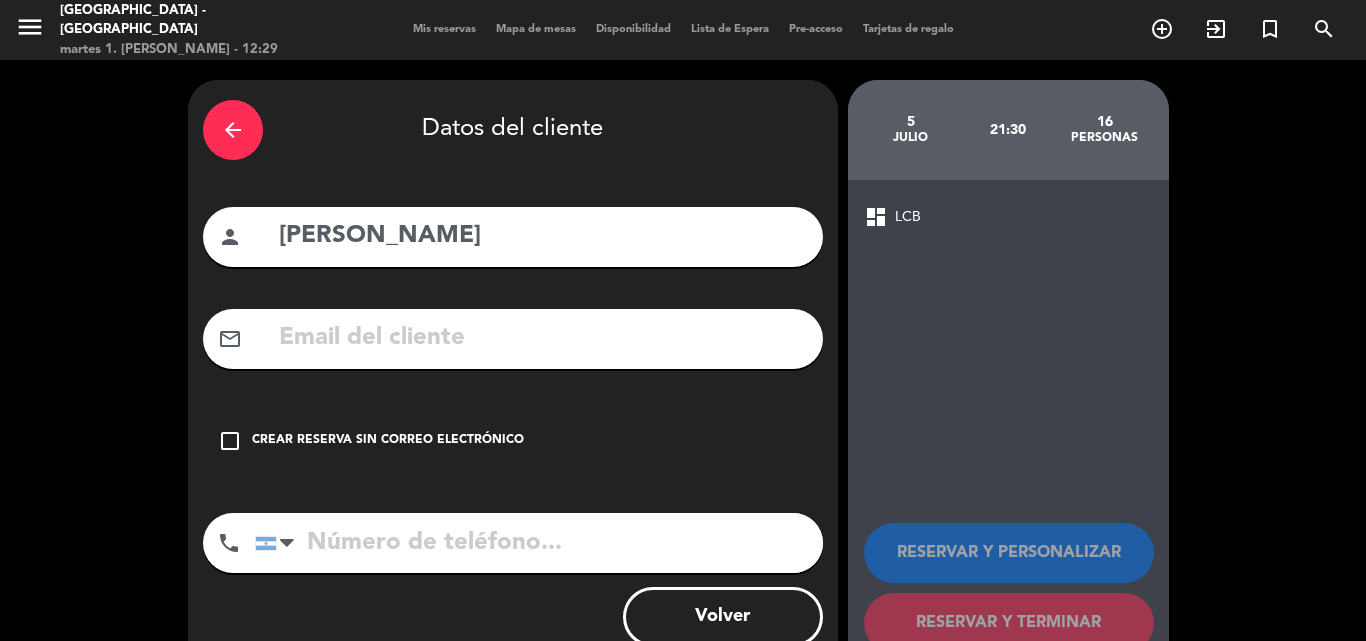 paste on "[PHONE_NUMBER]" 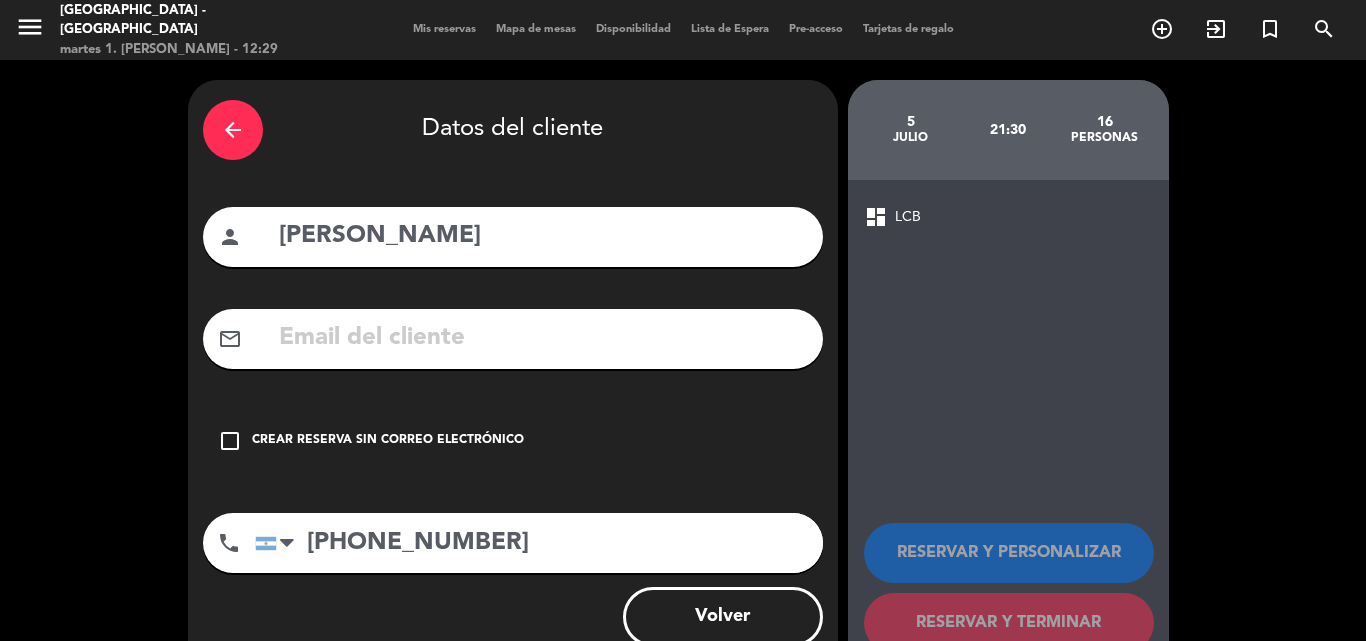 type on "[PHONE_NUMBER]" 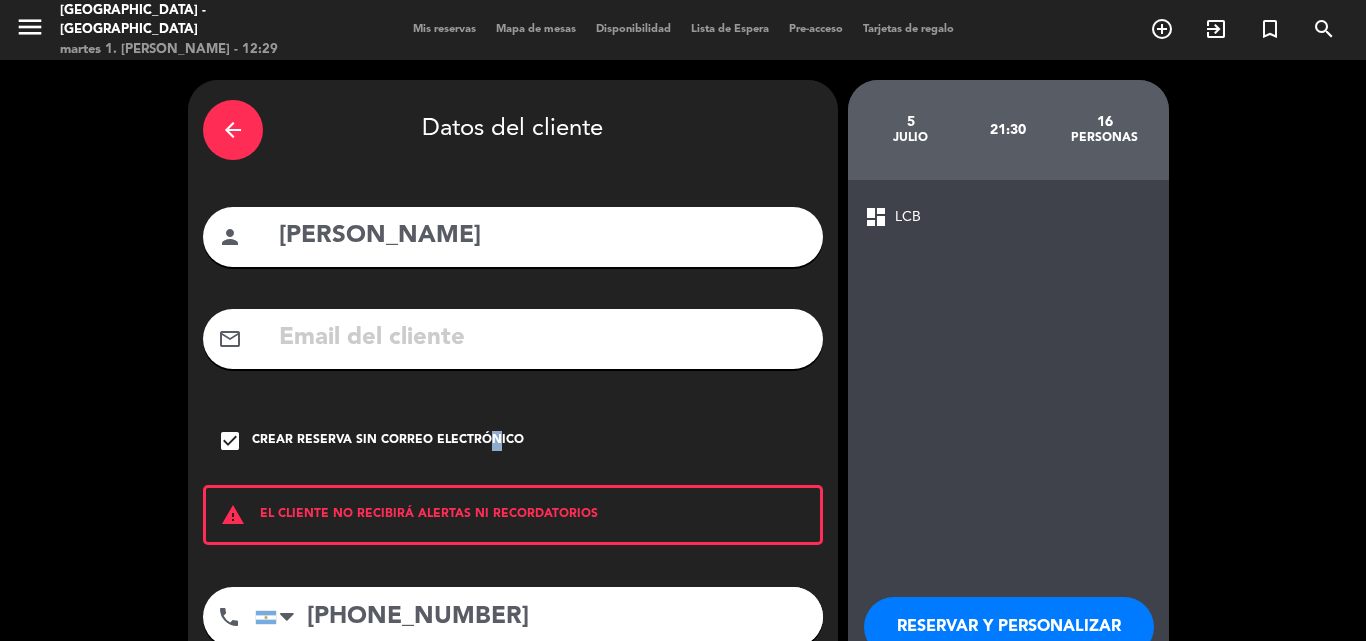 click on "RESERVAR Y PERSONALIZAR" at bounding box center (1009, 627) 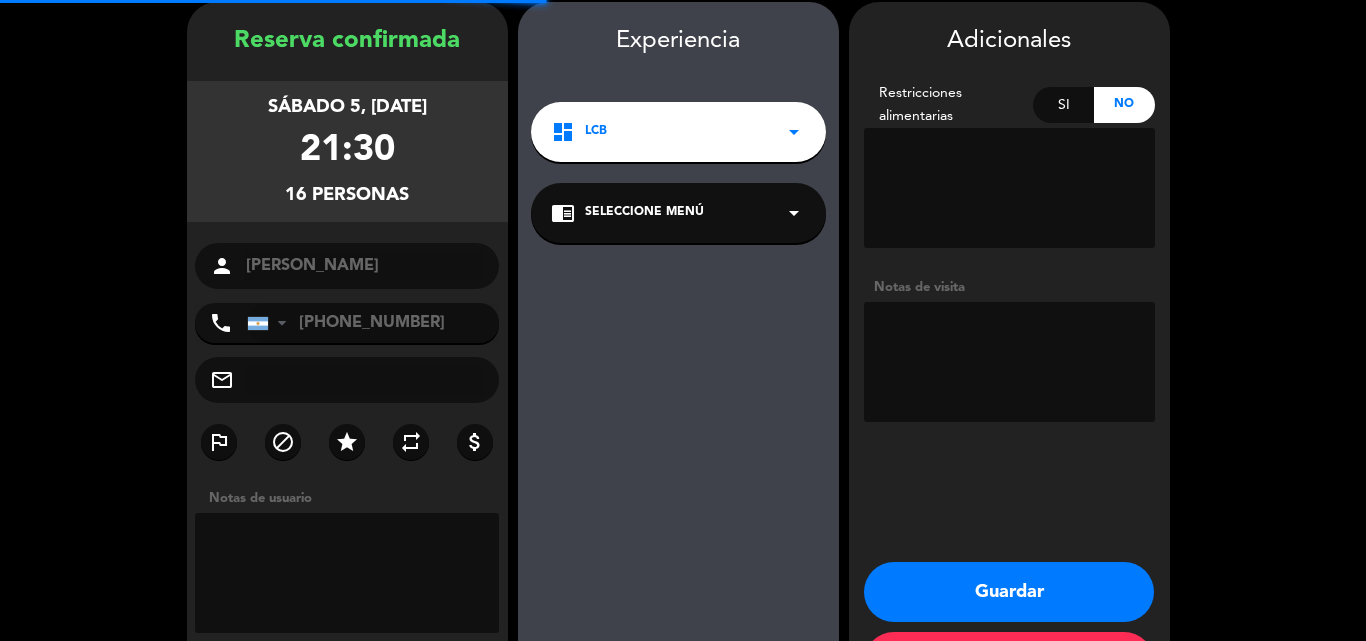 scroll, scrollTop: 80, scrollLeft: 0, axis: vertical 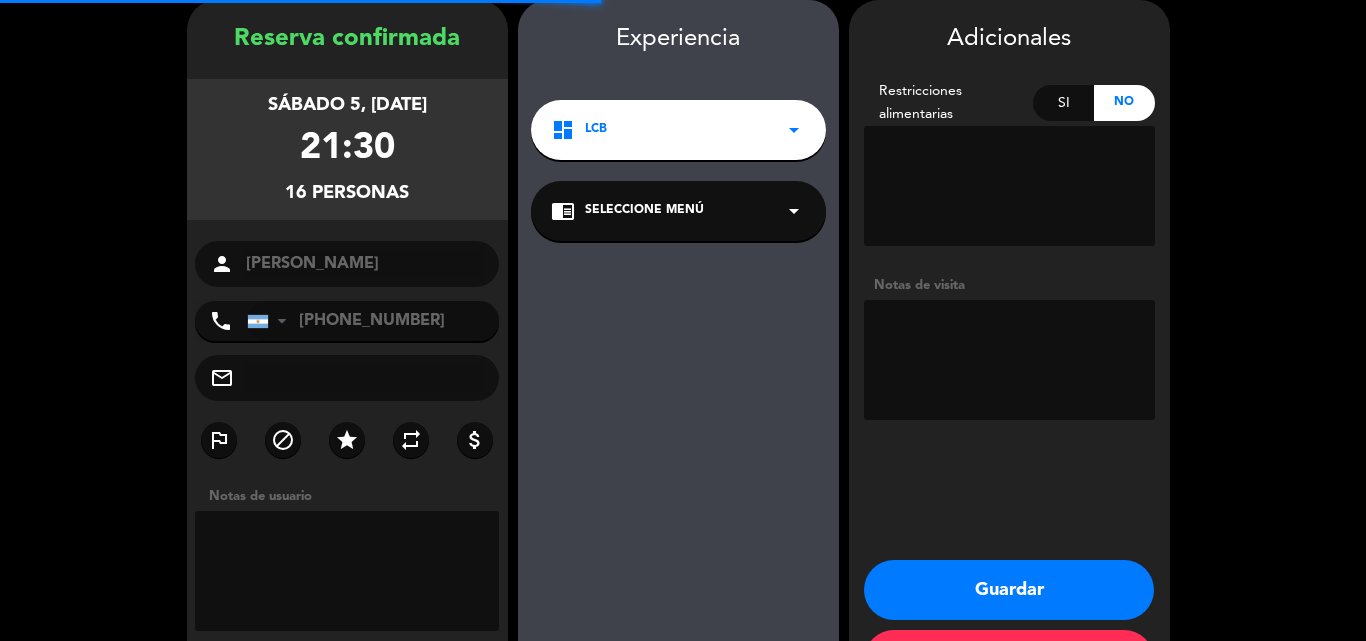 click at bounding box center [1009, 360] 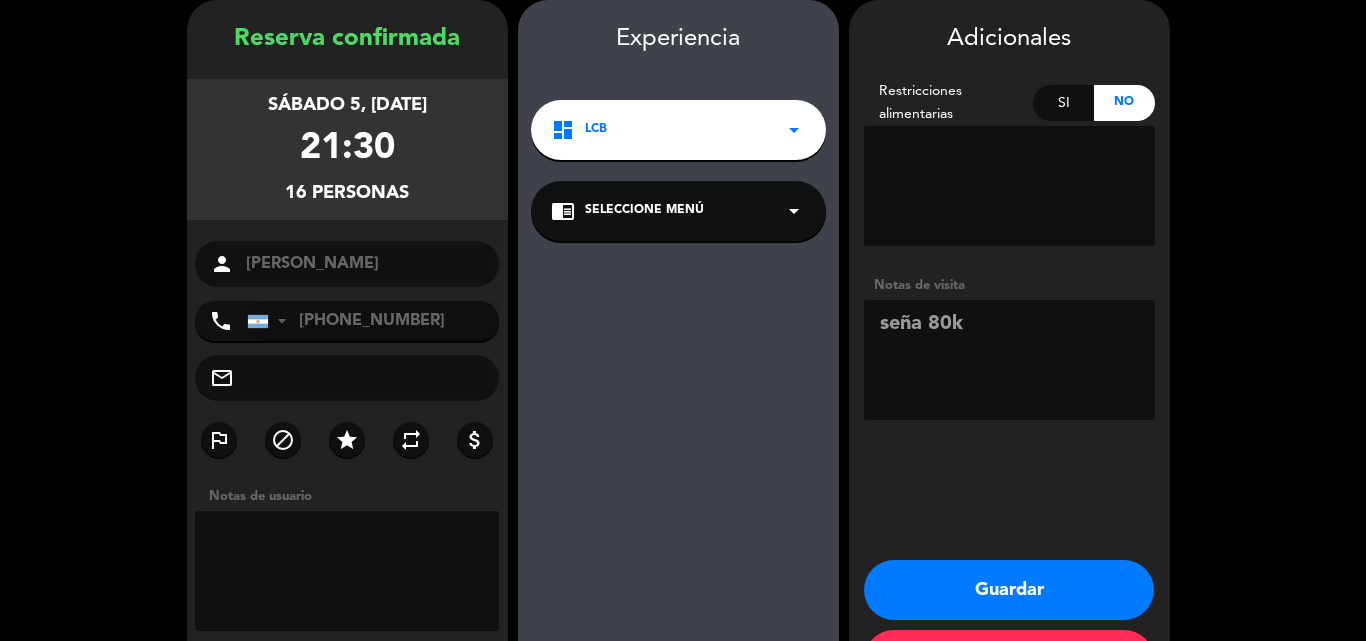 type on "seña 80k" 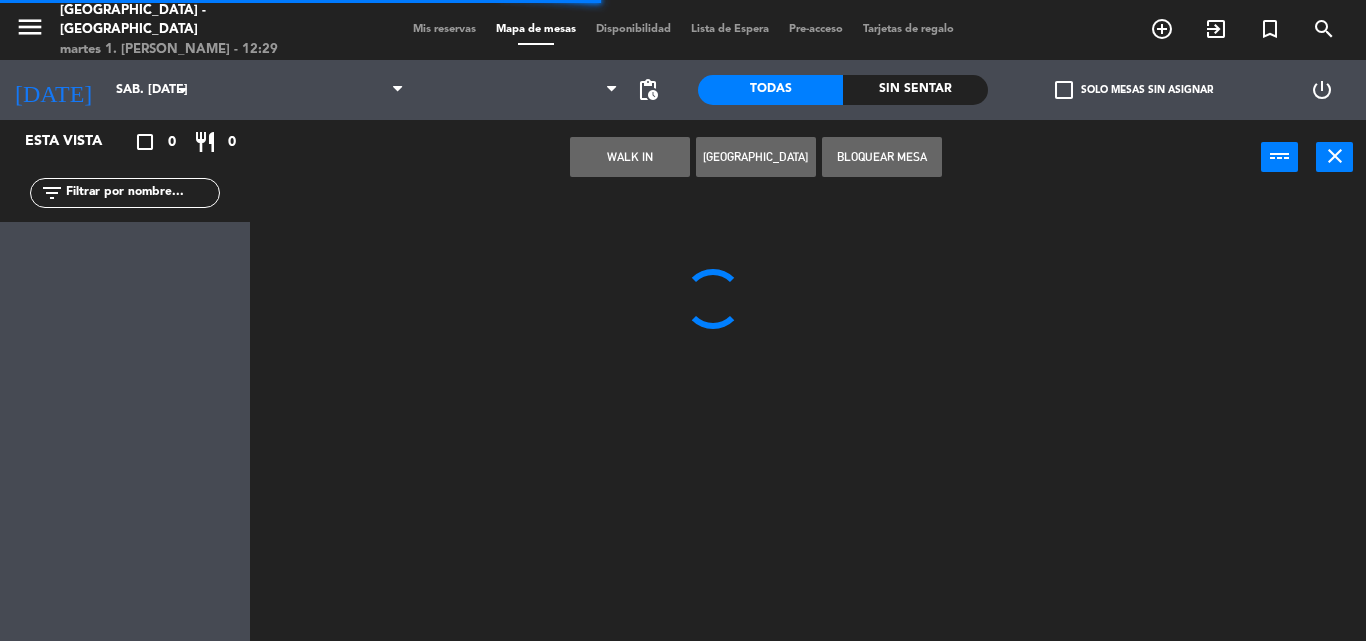 scroll, scrollTop: 0, scrollLeft: 0, axis: both 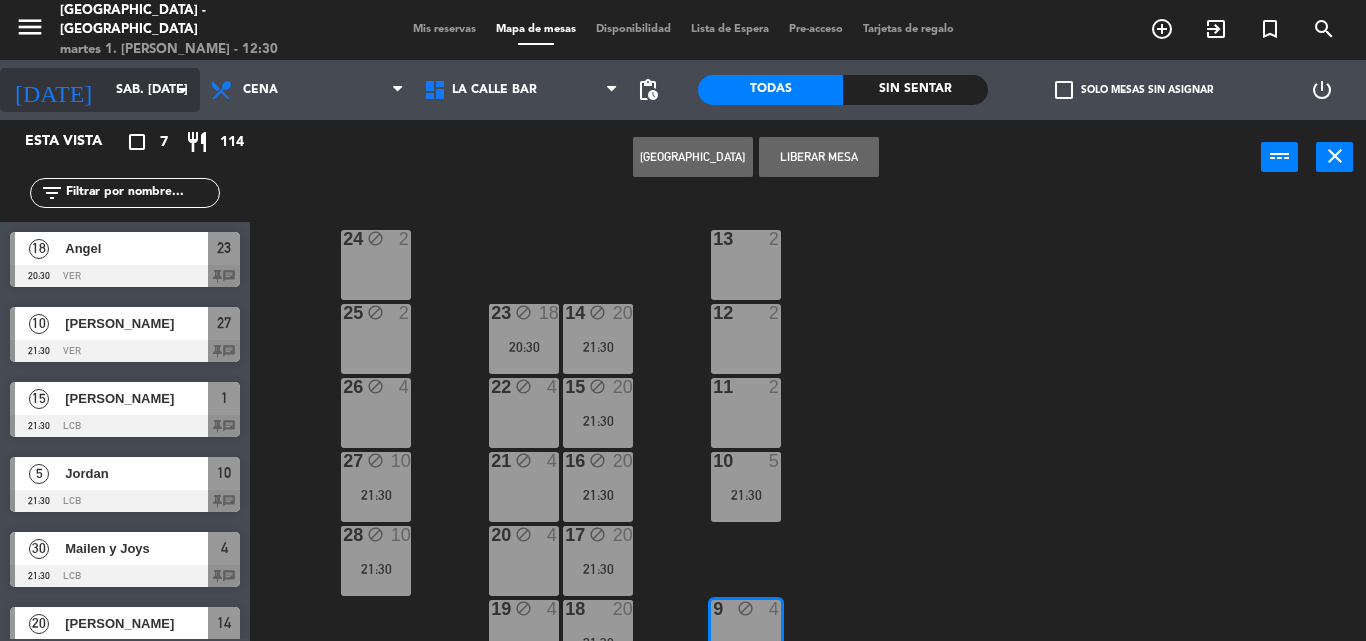 click on "sáb. [DATE]" 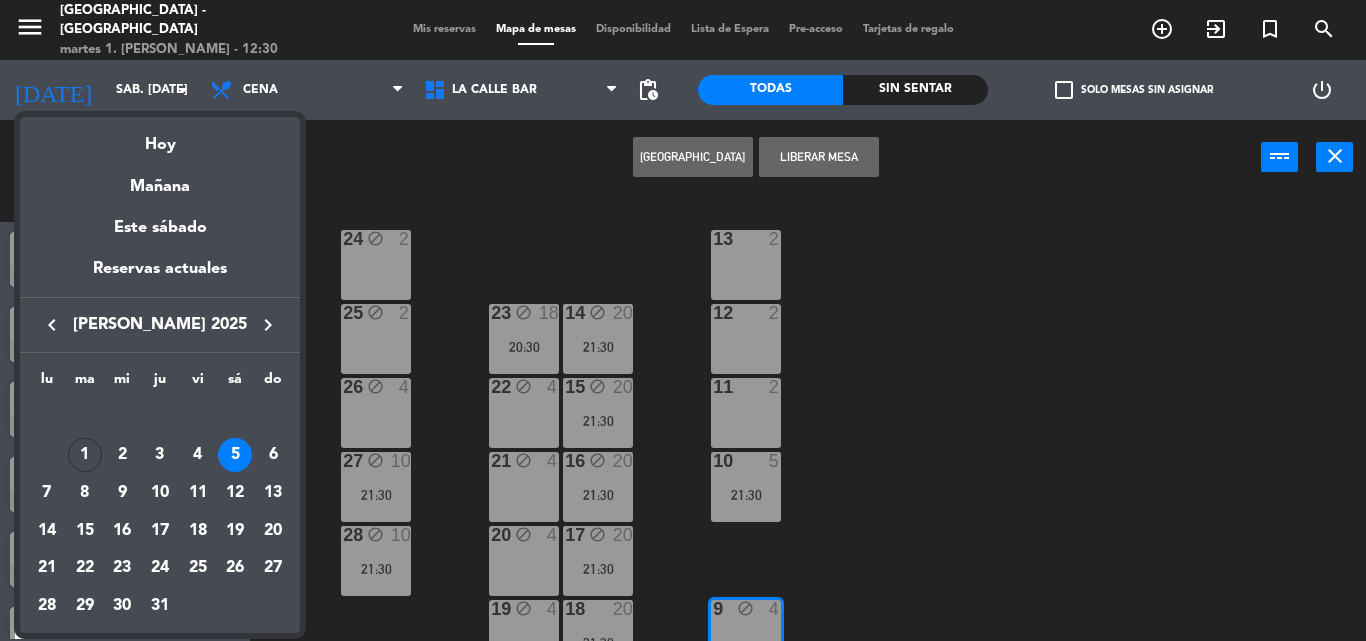 click at bounding box center [683, 320] 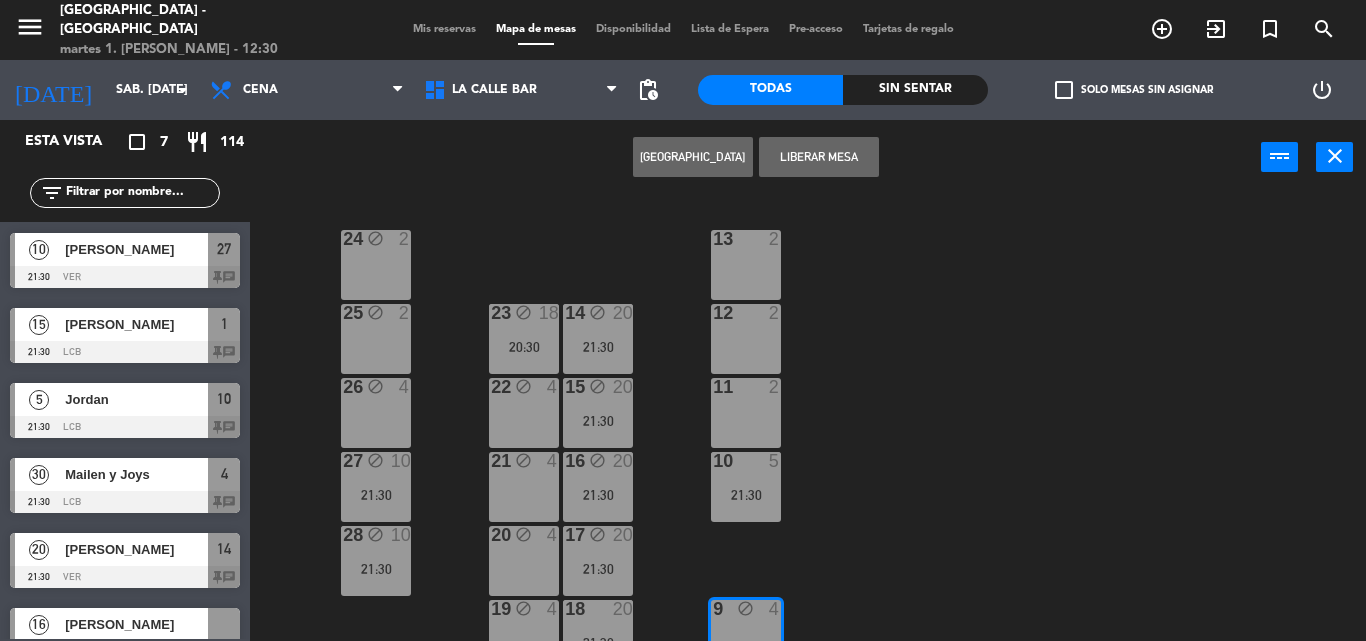 scroll, scrollTop: 108, scrollLeft: 0, axis: vertical 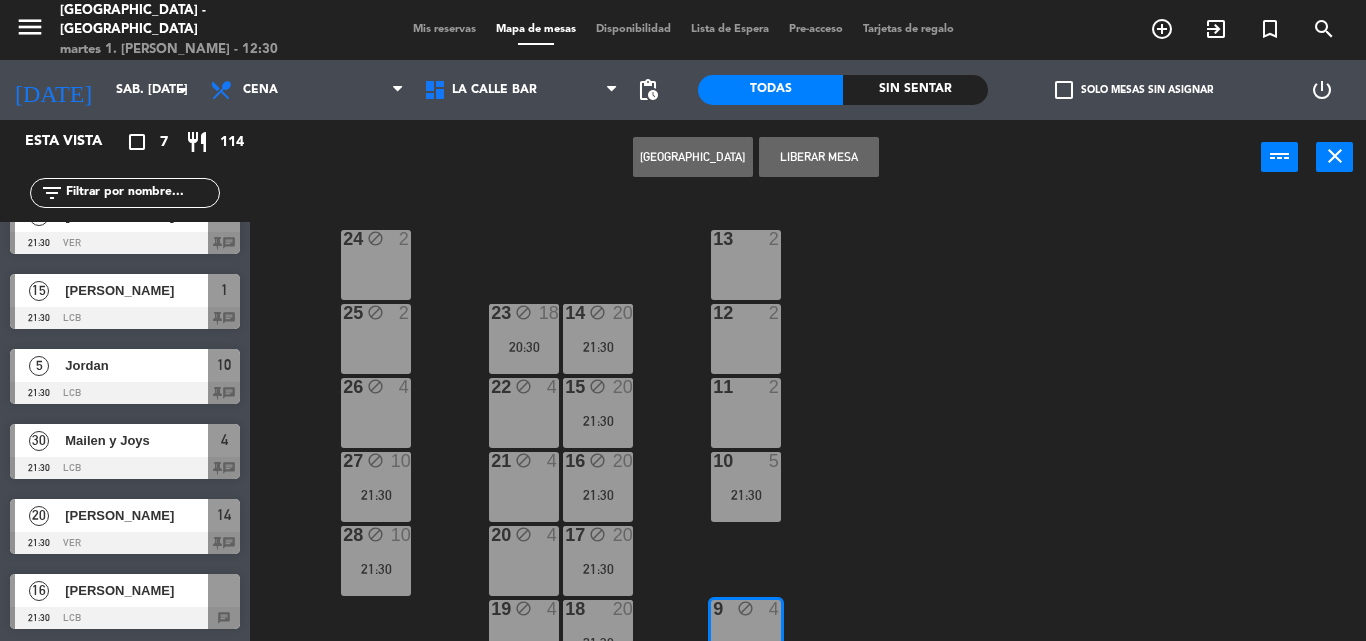 drag, startPoint x: 125, startPoint y: 608, endPoint x: 330, endPoint y: 455, distance: 255.8007 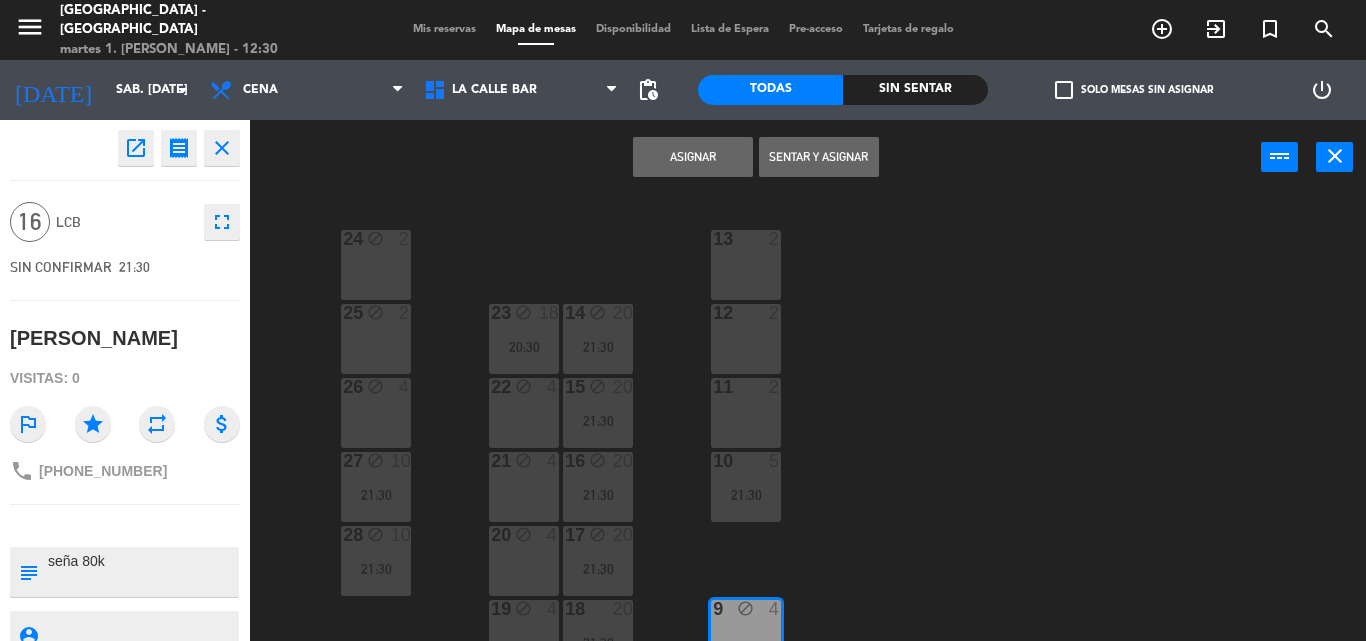 click on "Asignar" at bounding box center (693, 157) 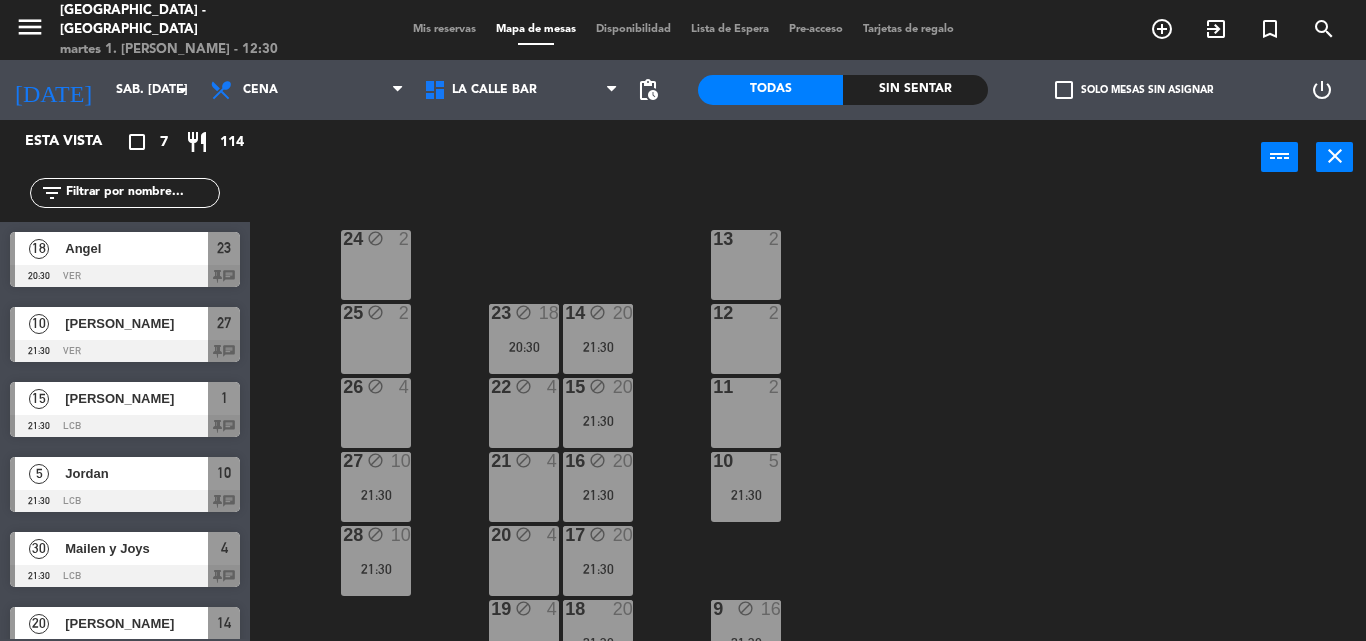 scroll, scrollTop: 108, scrollLeft: 0, axis: vertical 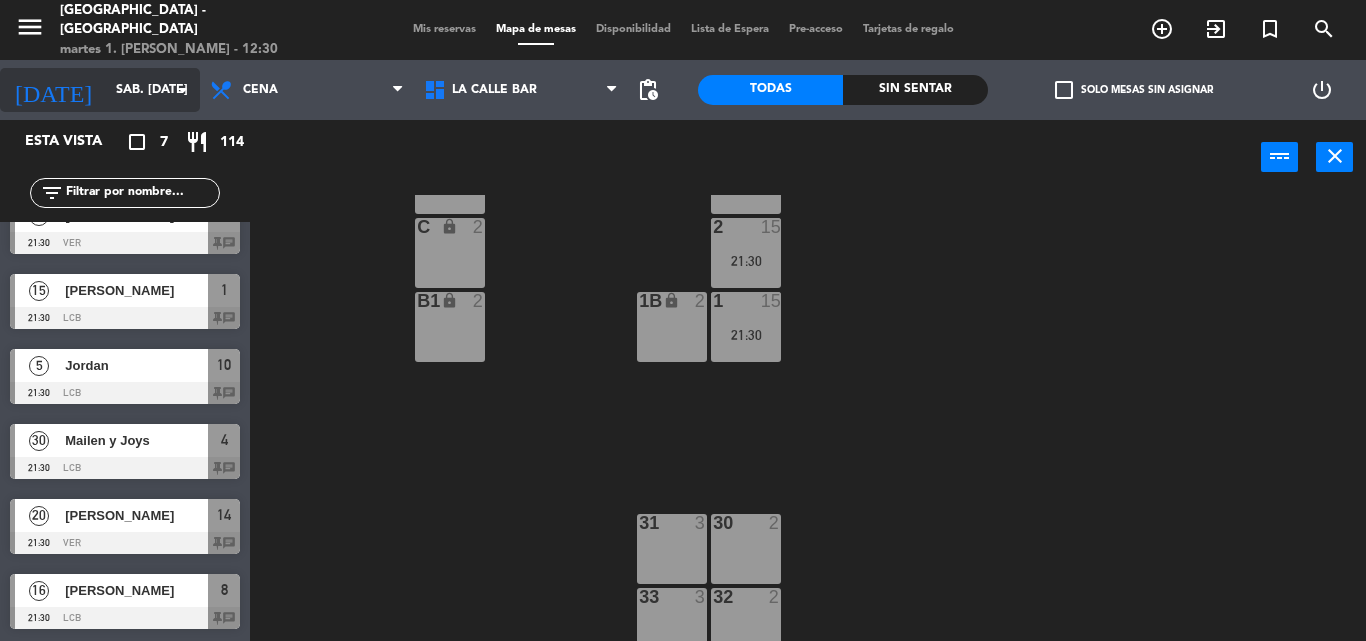 click on "sáb. [DATE]" 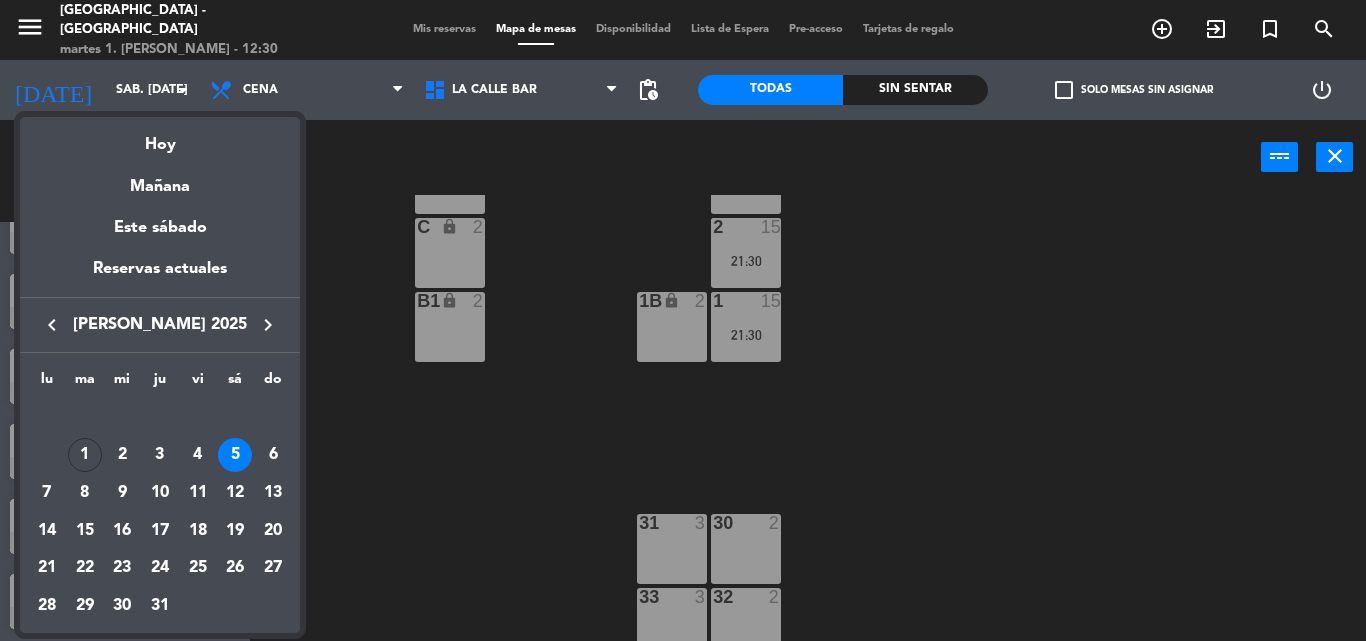 drag, startPoint x: 80, startPoint y: 481, endPoint x: 124, endPoint y: 464, distance: 47.169907 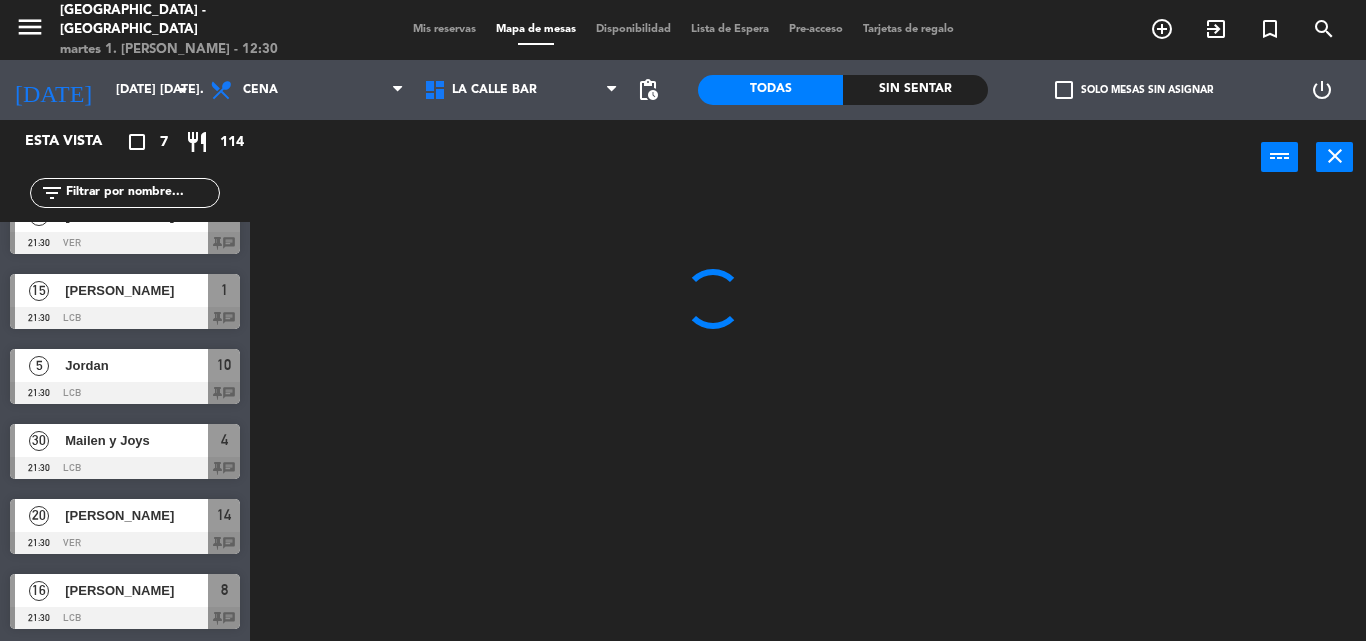 scroll, scrollTop: 0, scrollLeft: 0, axis: both 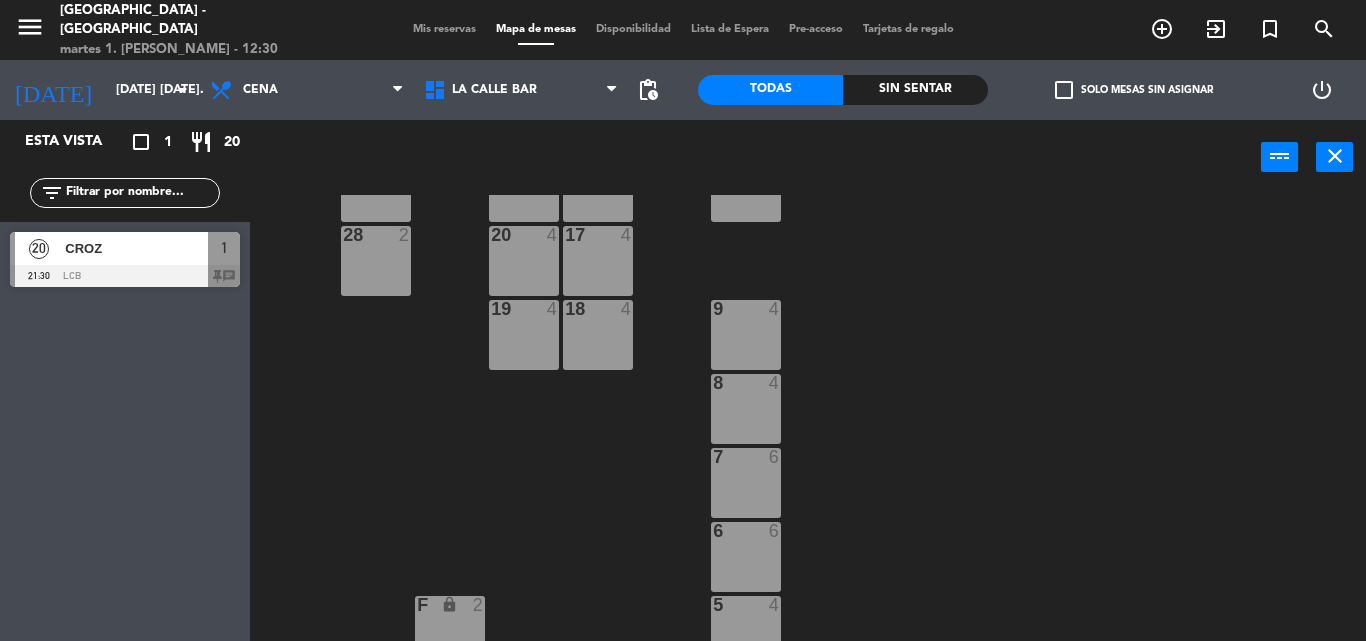 click on "18  4" at bounding box center [598, 335] 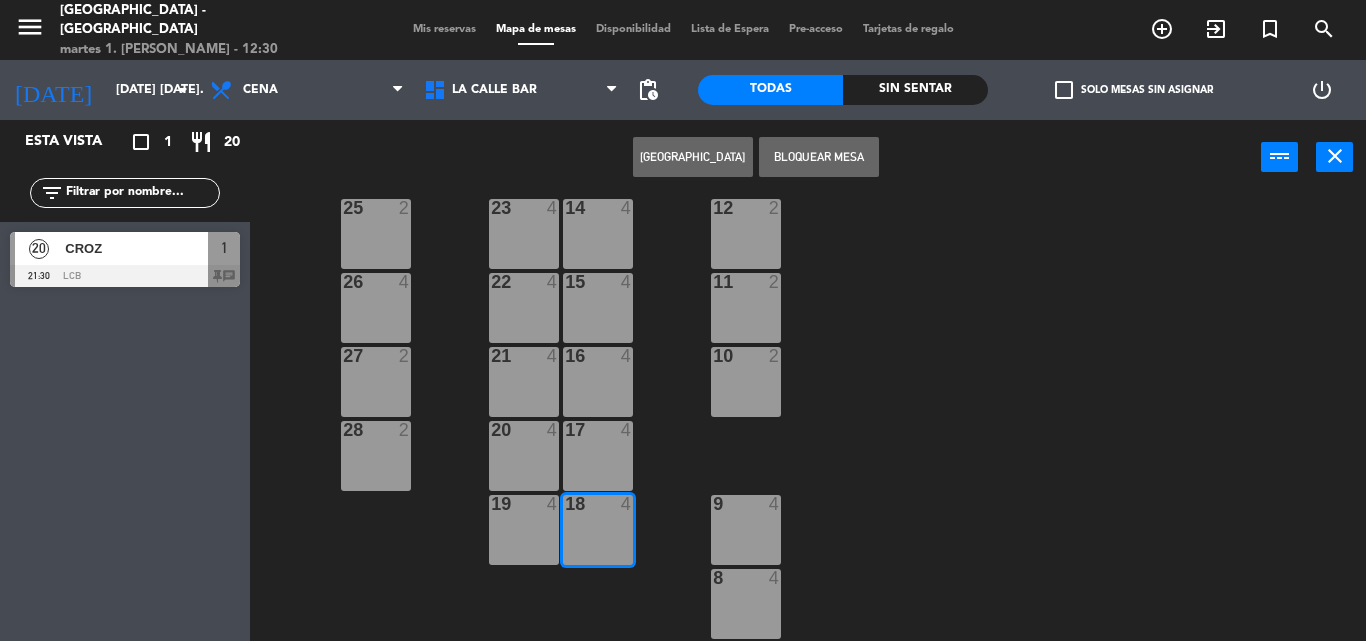 scroll, scrollTop: 100, scrollLeft: 0, axis: vertical 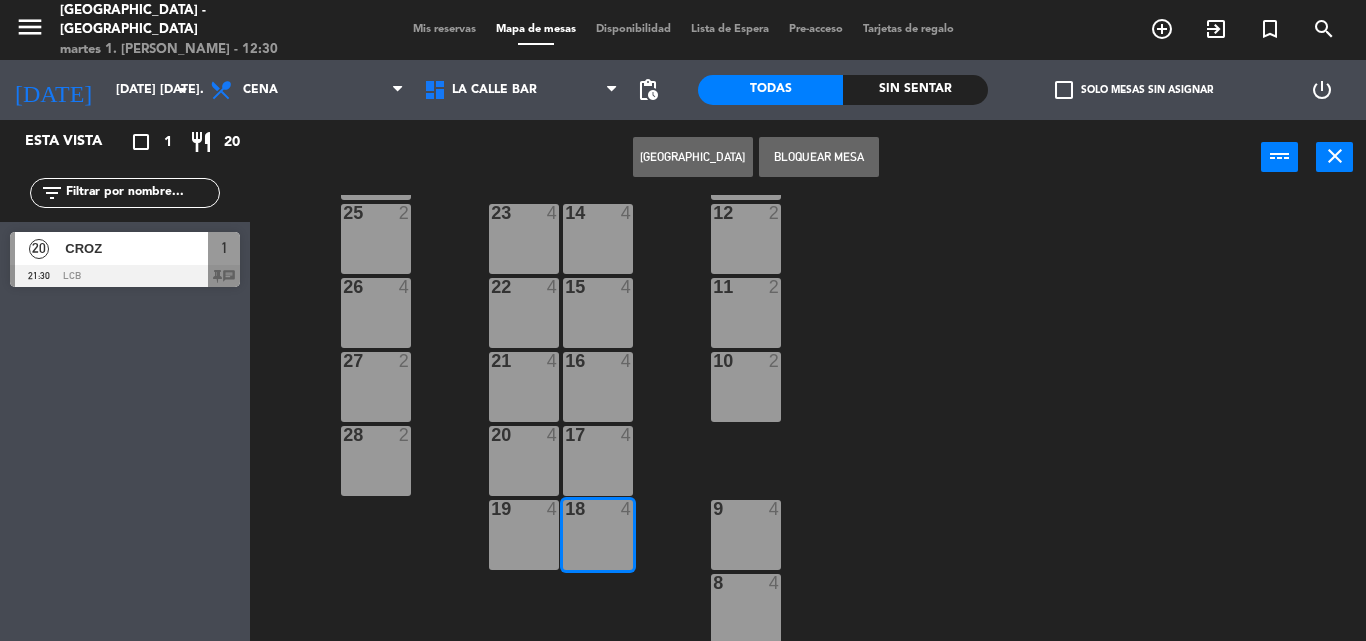 drag, startPoint x: 599, startPoint y: 433, endPoint x: 602, endPoint y: 378, distance: 55.081757 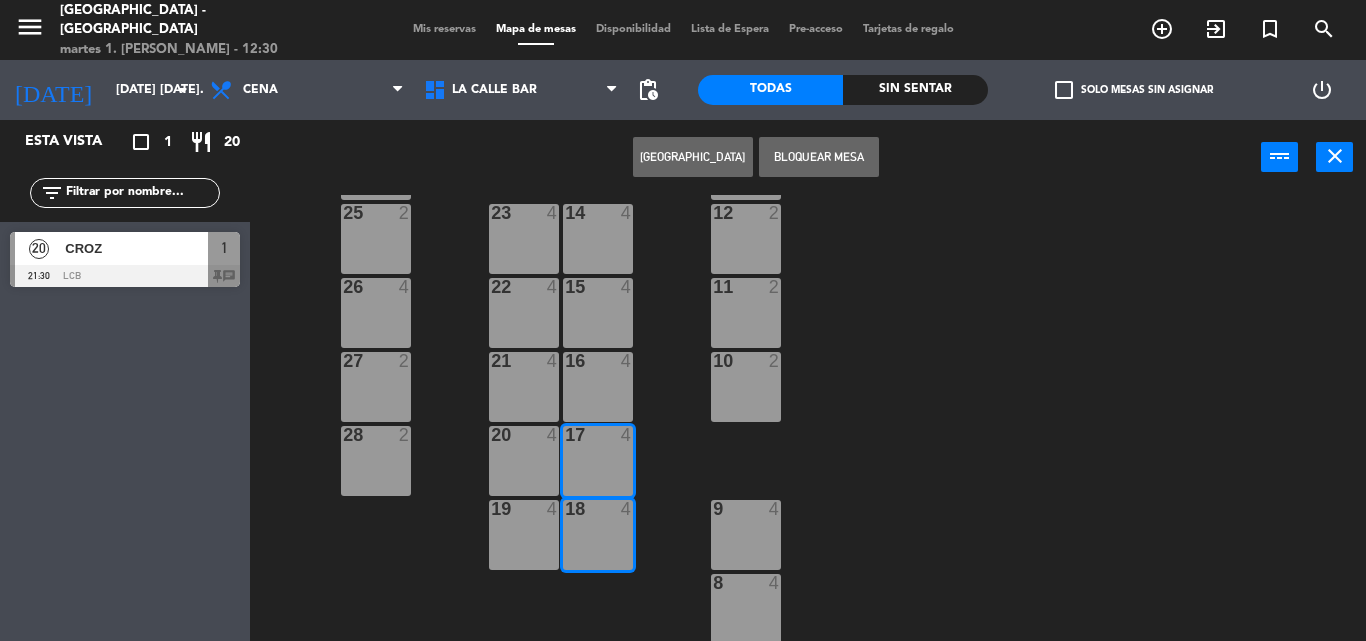 drag, startPoint x: 601, startPoint y: 373, endPoint x: 605, endPoint y: 351, distance: 22.36068 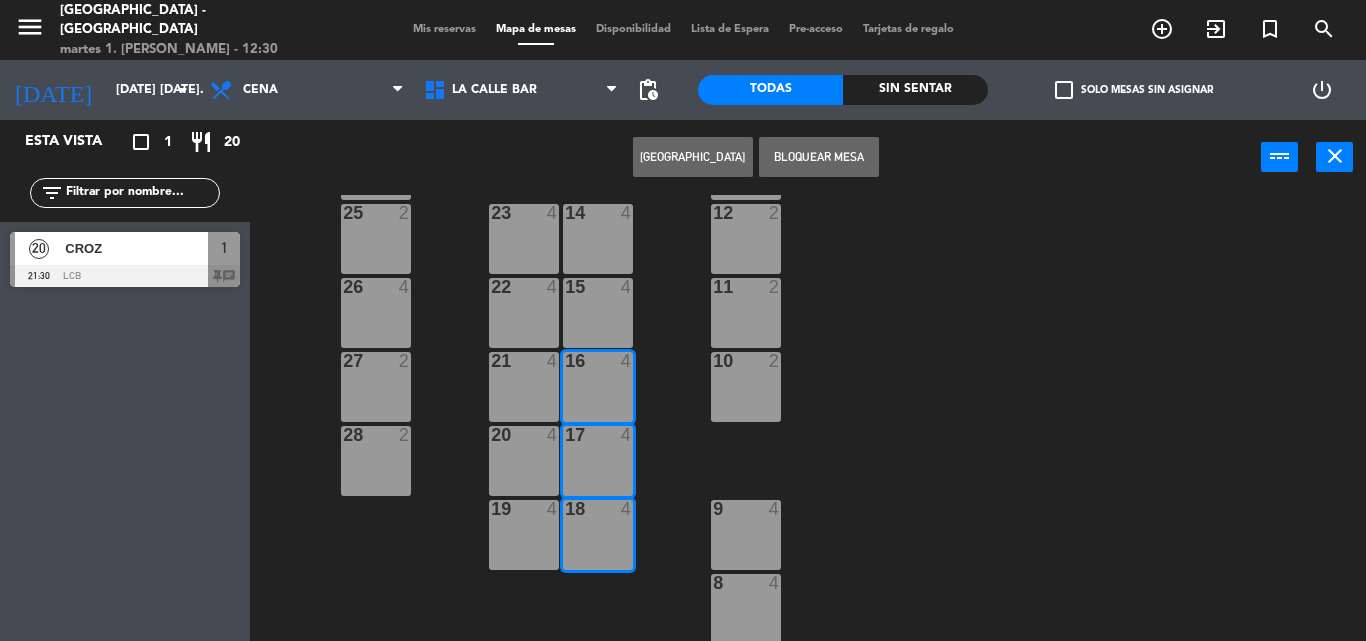 drag, startPoint x: 604, startPoint y: 311, endPoint x: 604, endPoint y: 266, distance: 45 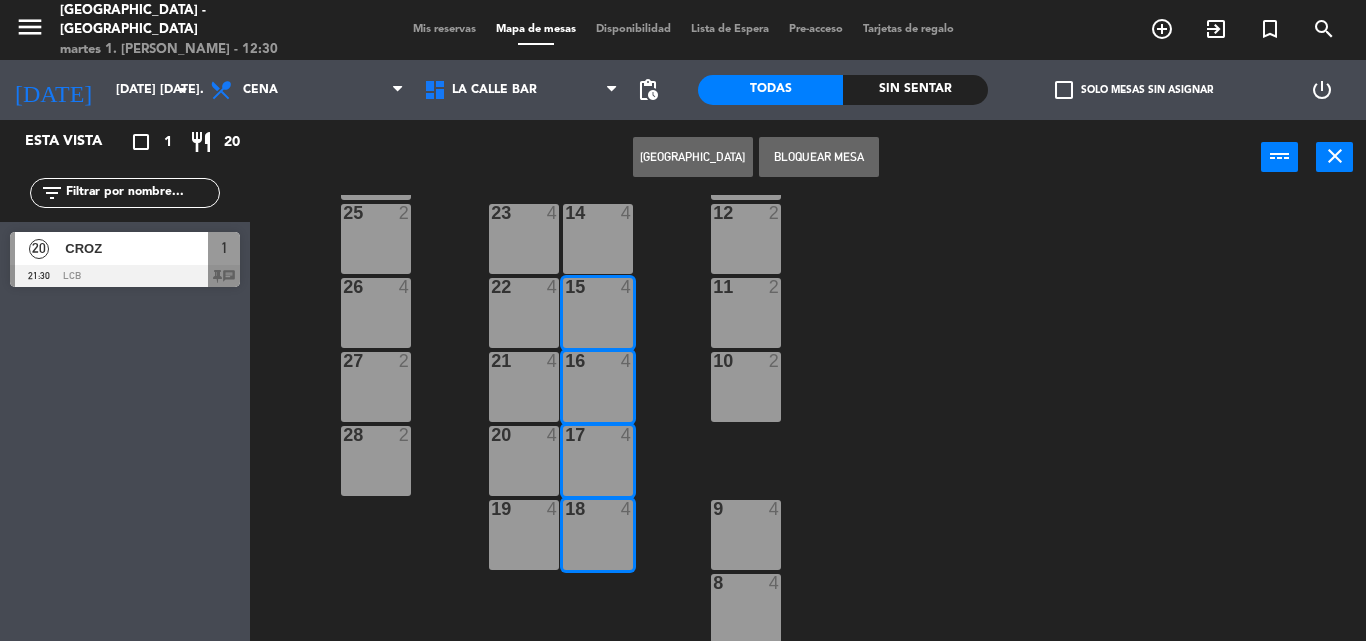 click on "14  4" at bounding box center (598, 239) 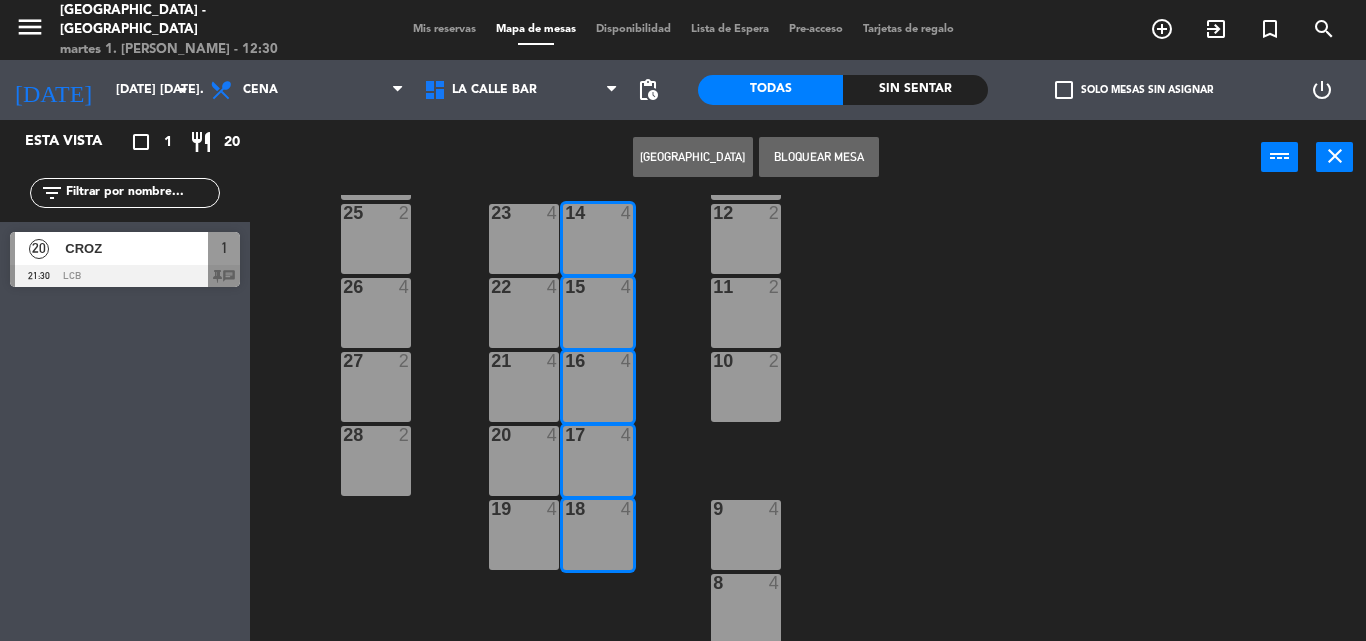click on "Bloquear Mesa" at bounding box center [819, 157] 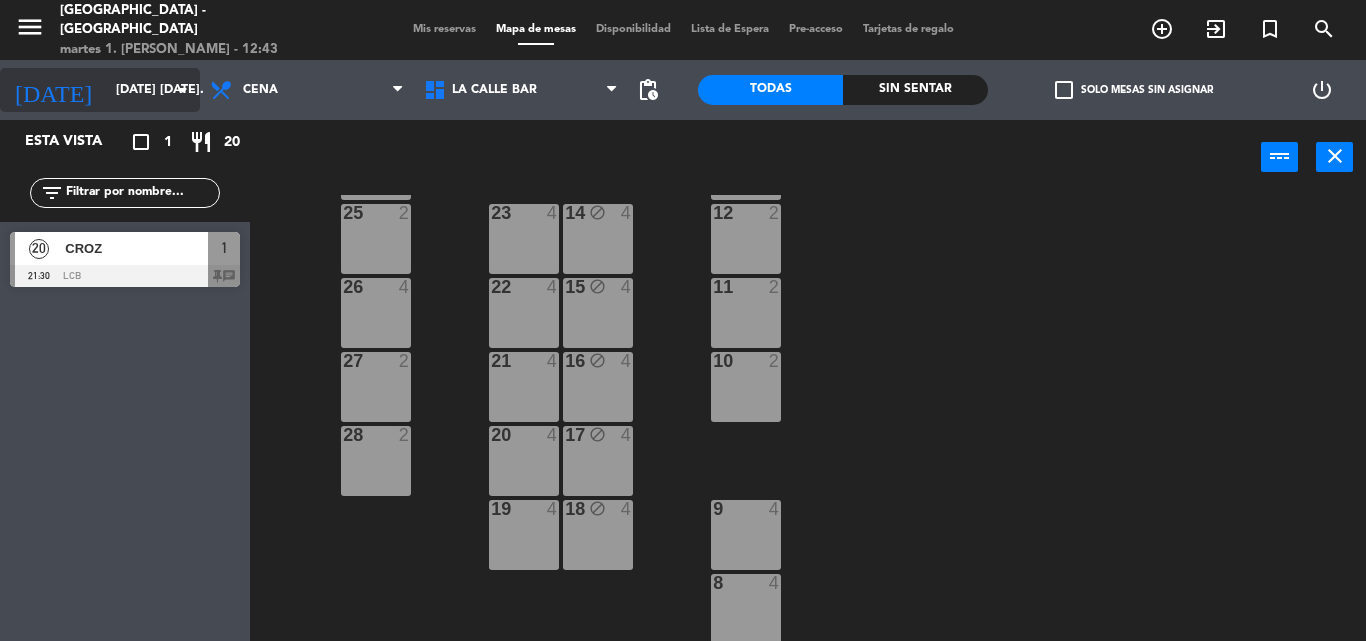 click on "[DATE] [DATE]." 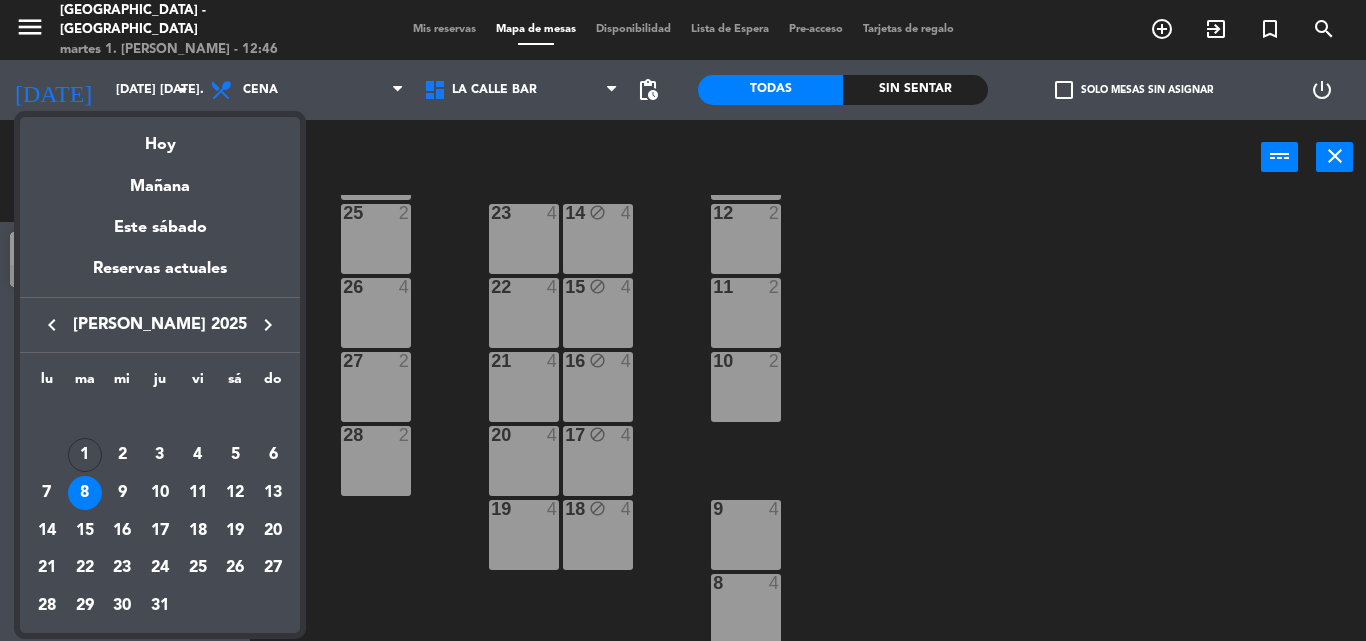 click at bounding box center (683, 320) 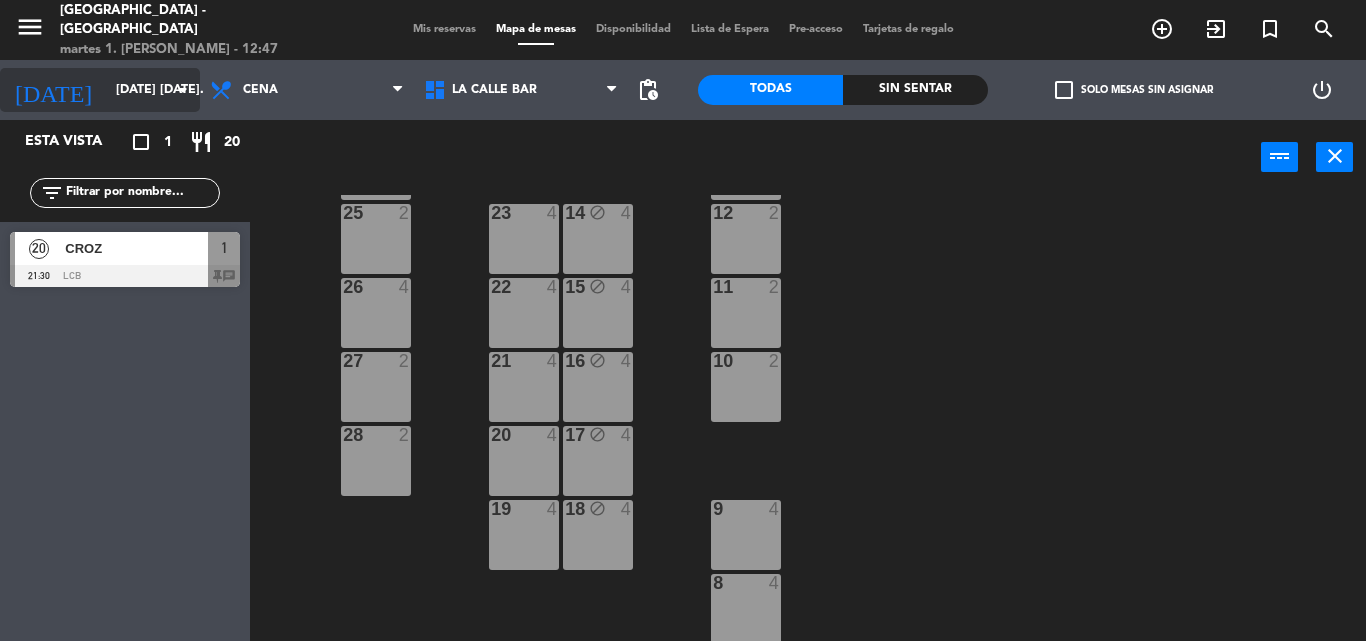 click on "[DATE] [DATE]." 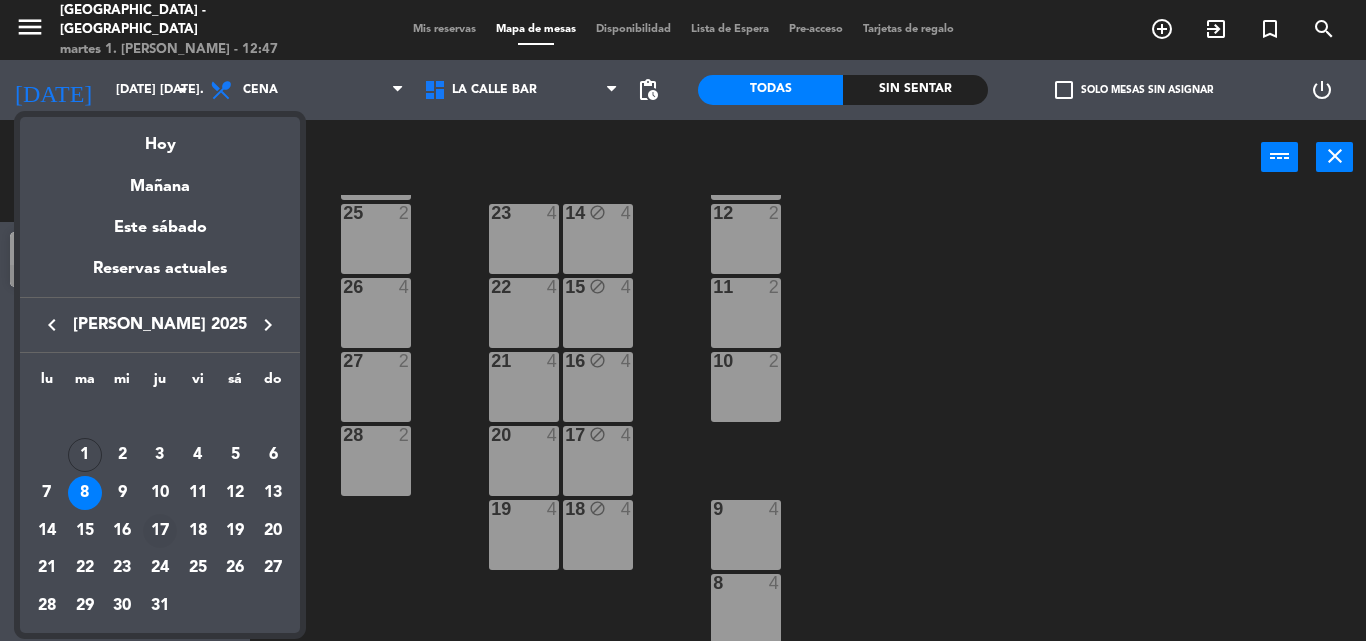 click on "17" at bounding box center [160, 531] 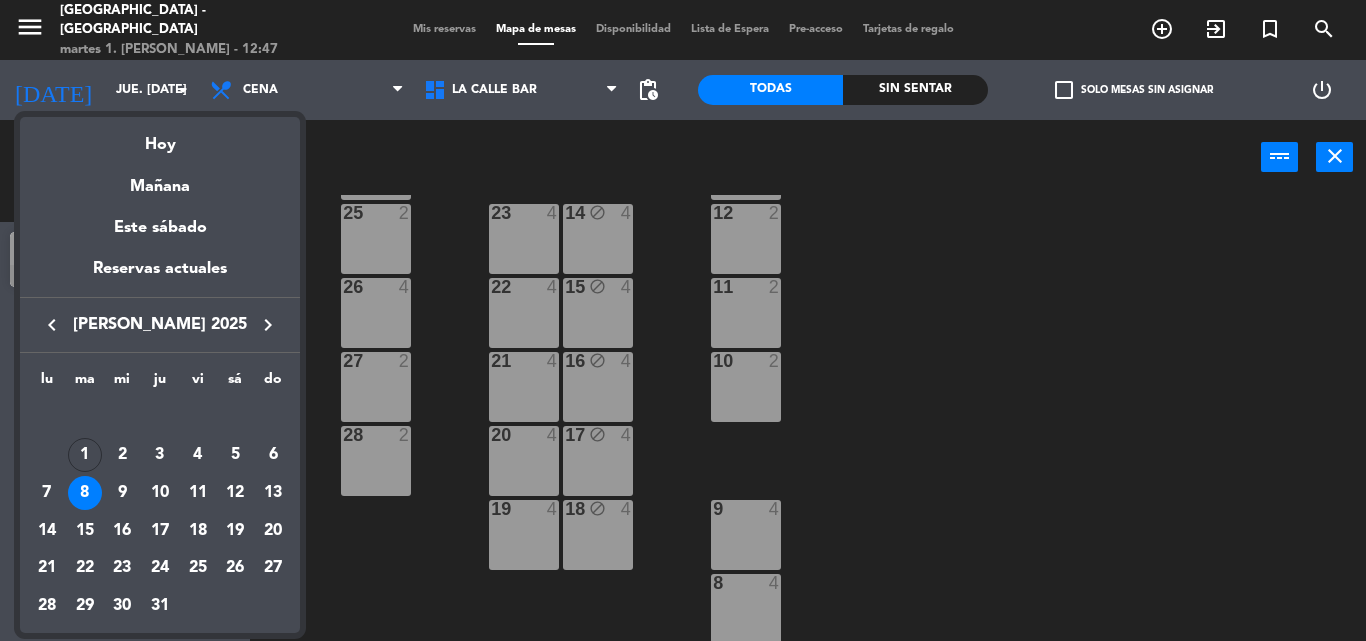 scroll, scrollTop: 0, scrollLeft: 0, axis: both 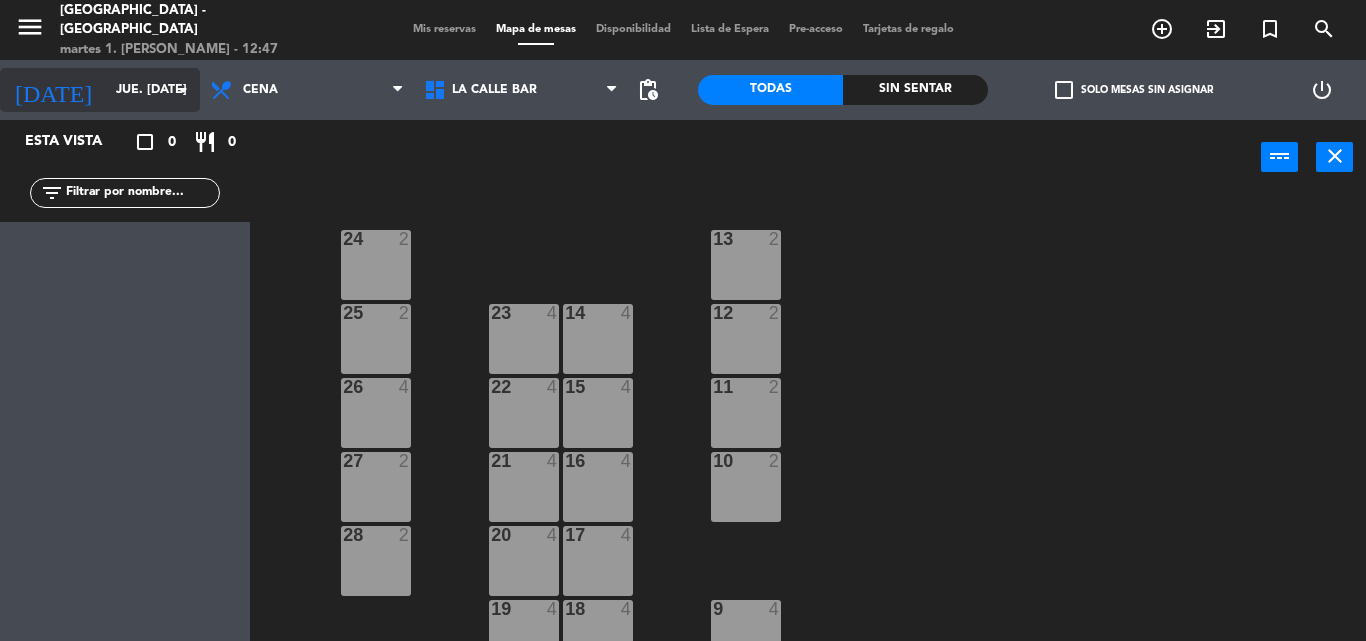 click on "jue. [DATE]" 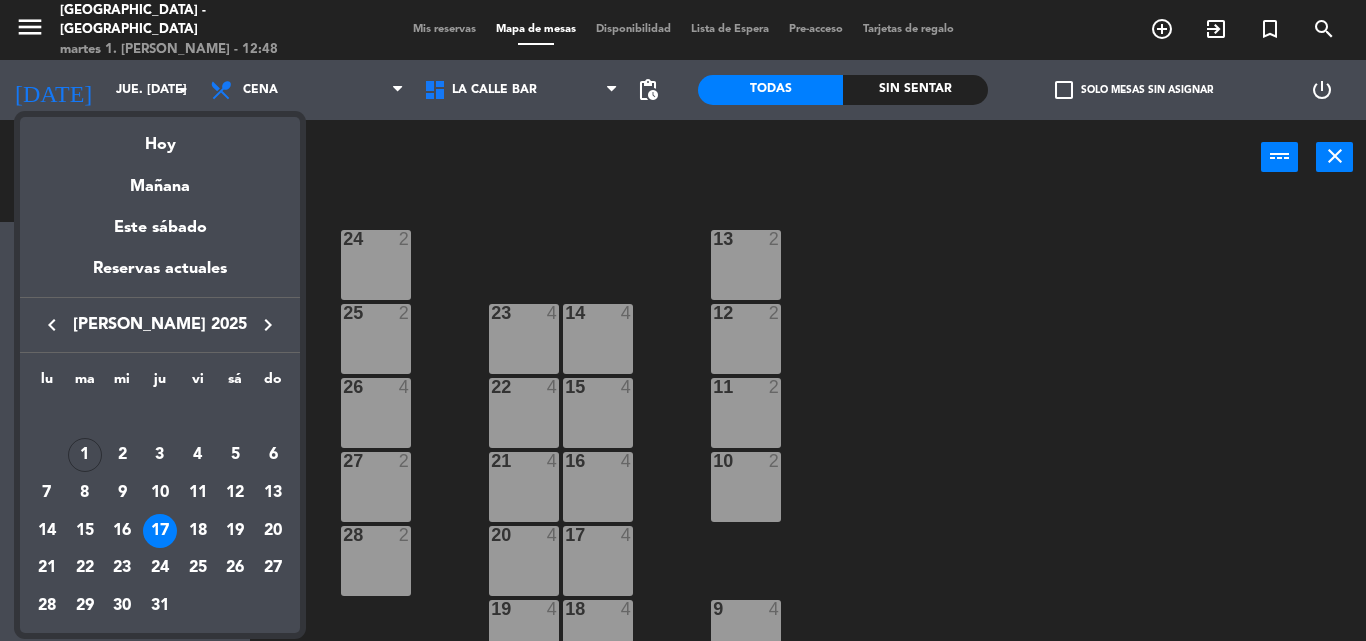 click at bounding box center [683, 320] 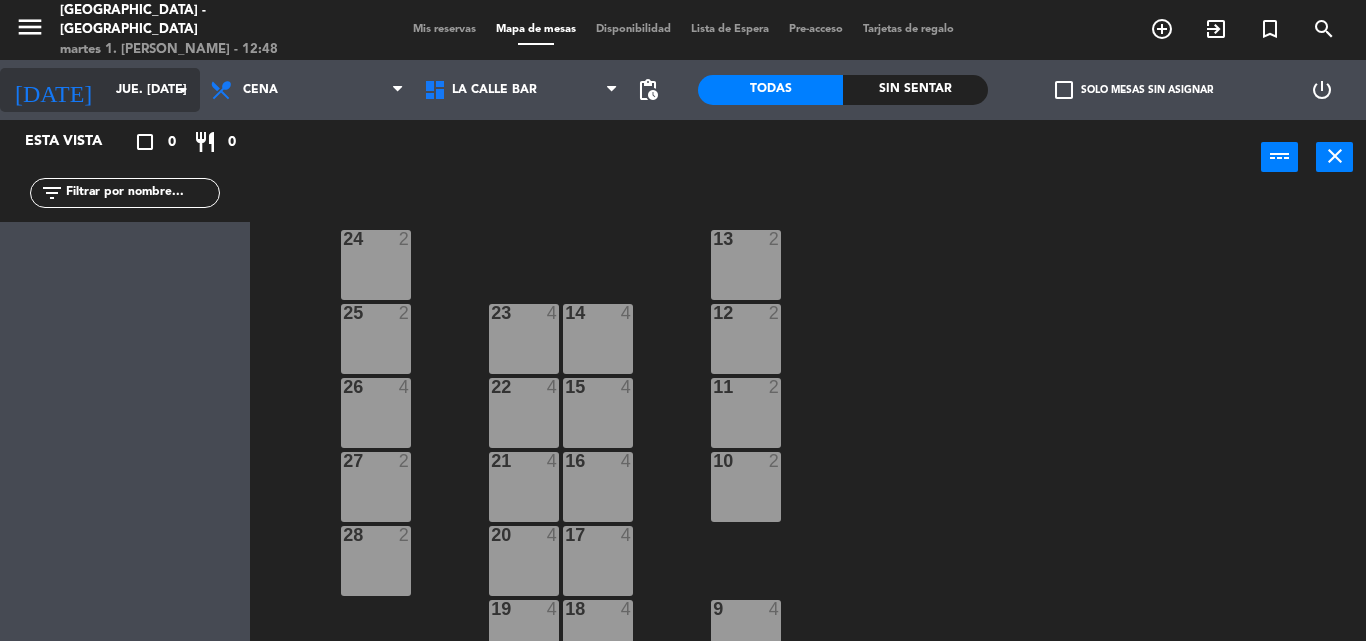click on "jue. [DATE]" 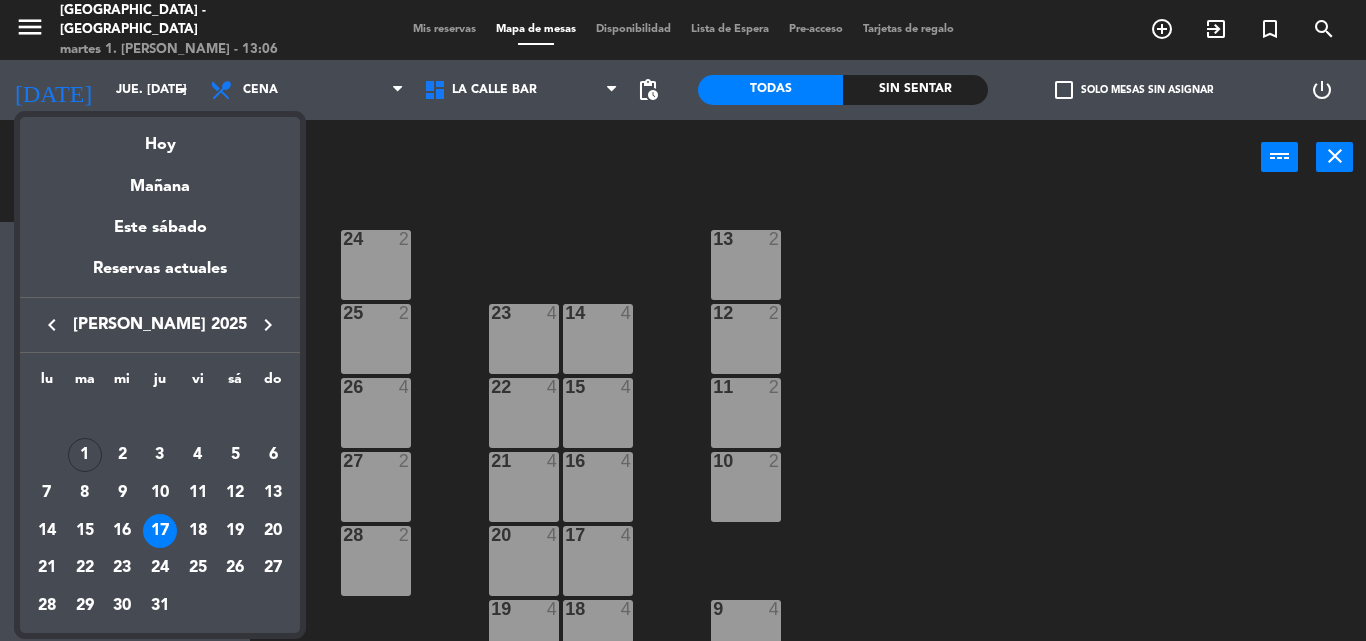 click at bounding box center (683, 320) 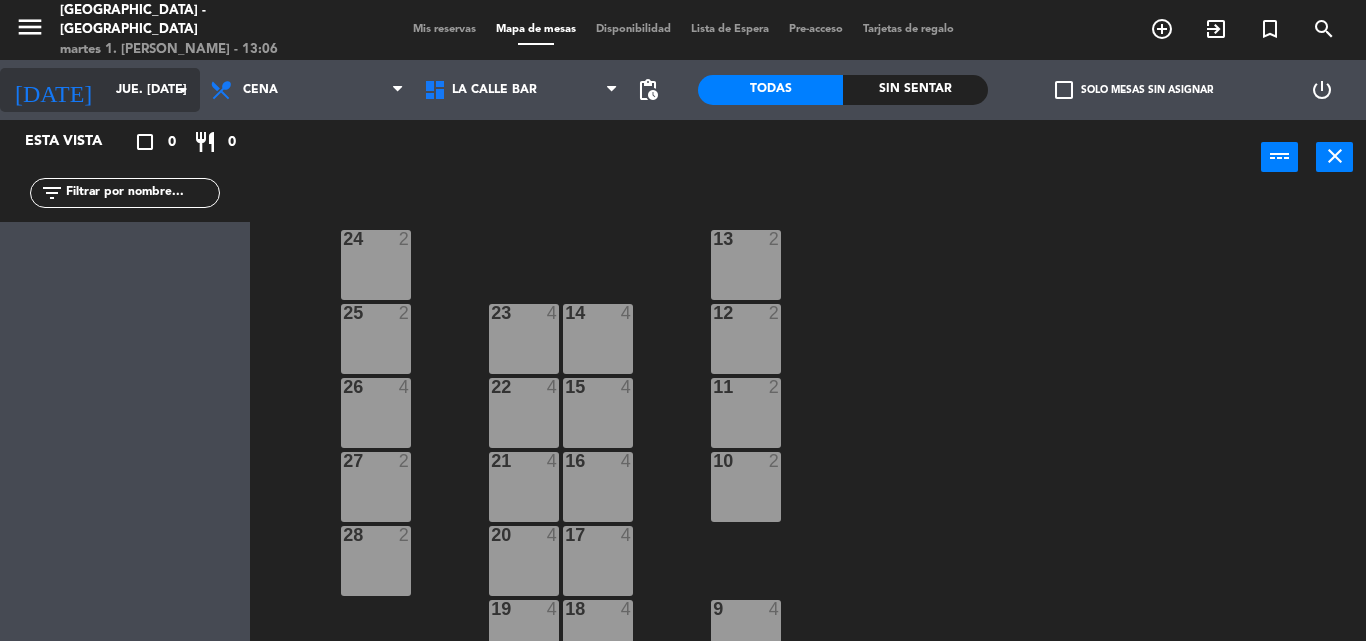 click on "jue. [DATE]" 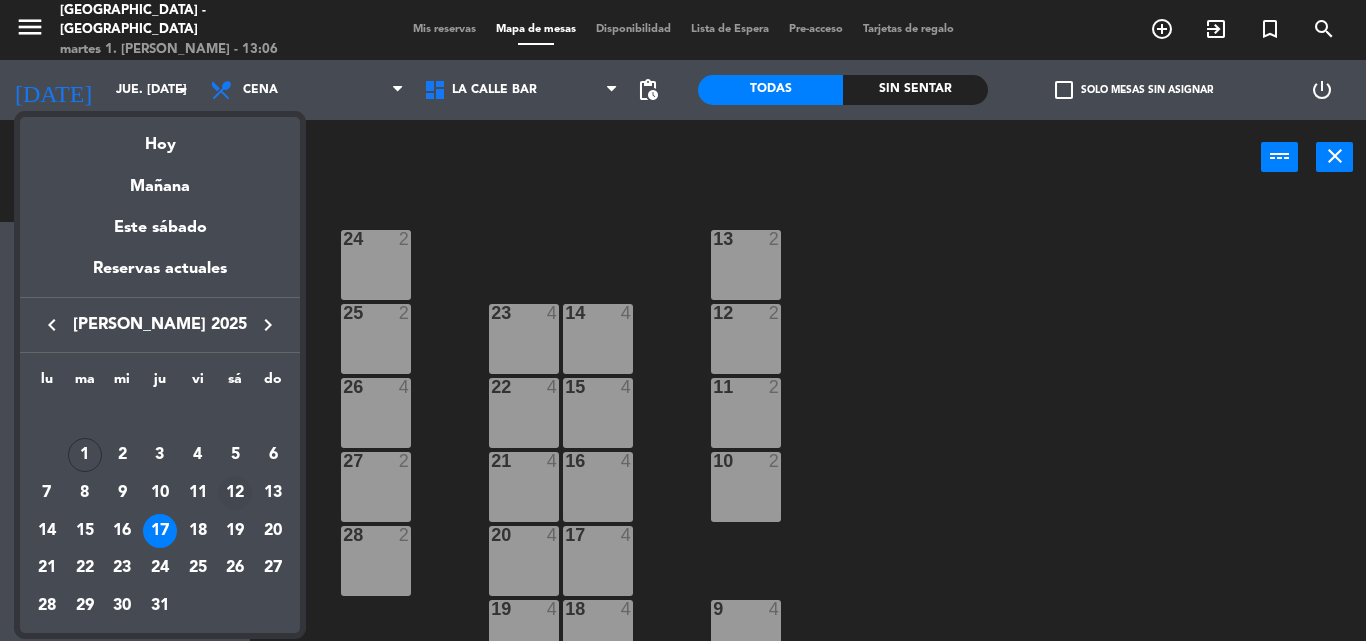 click on "12" at bounding box center [235, 493] 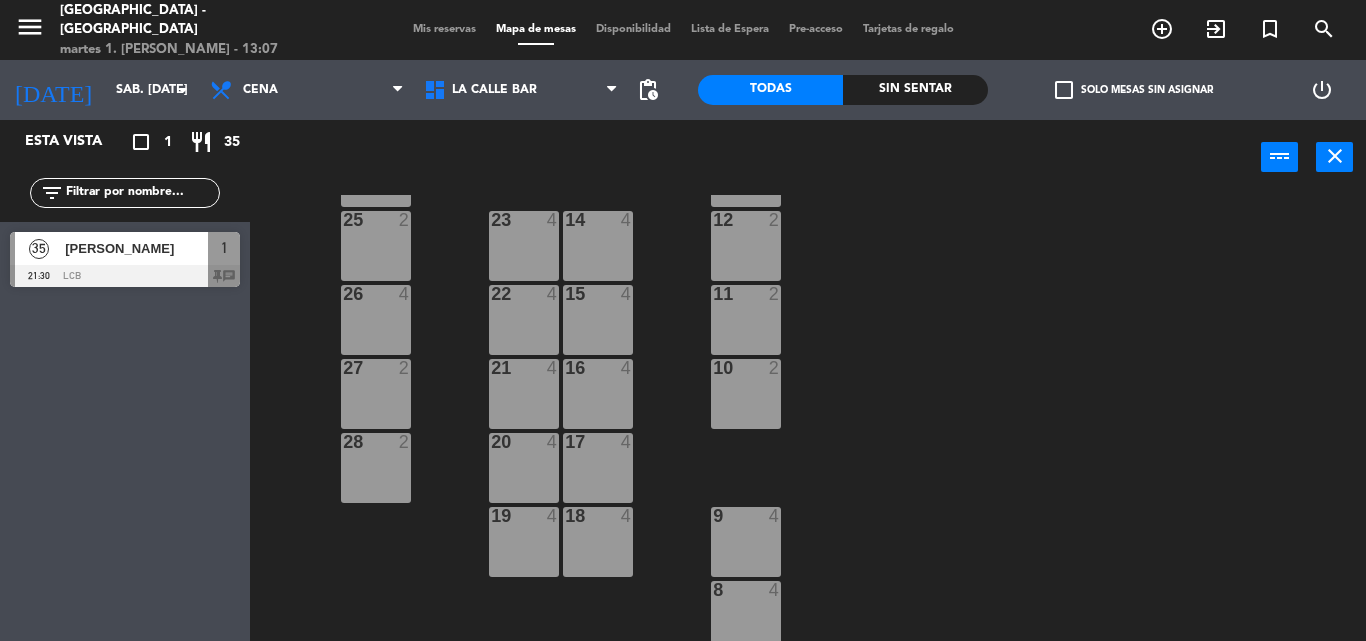 scroll, scrollTop: 0, scrollLeft: 0, axis: both 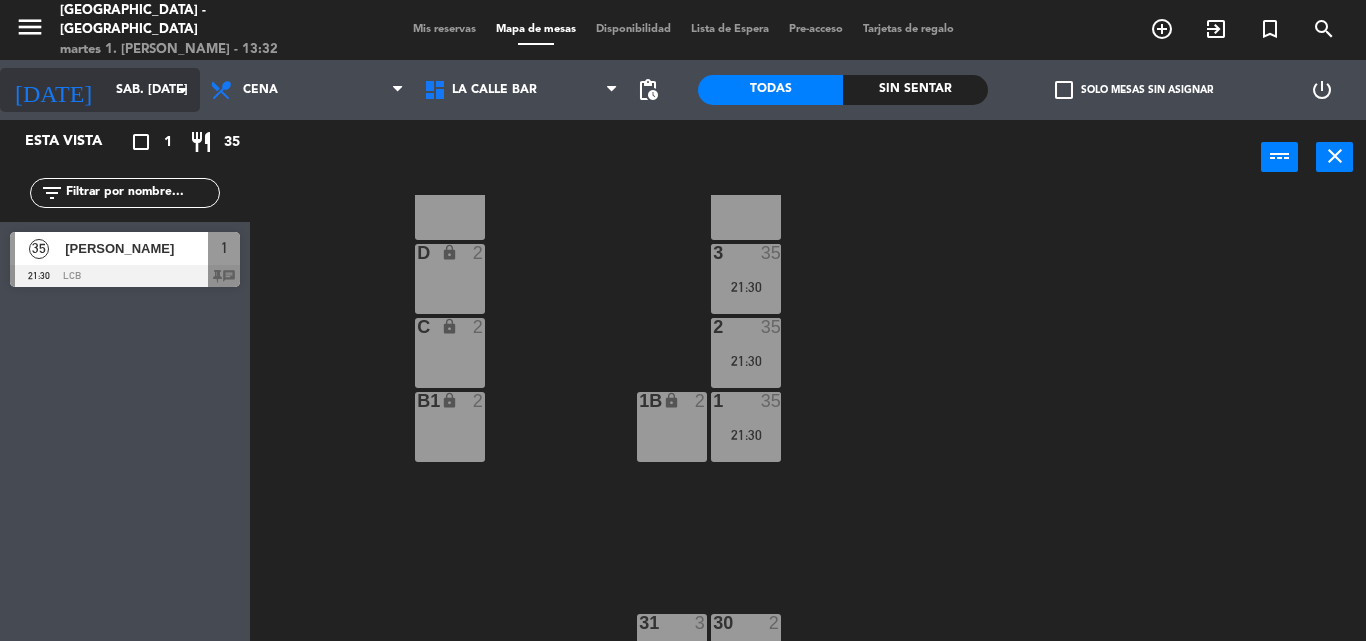 click on "[DATE]    sáb. [DATE] arrow_drop_down" 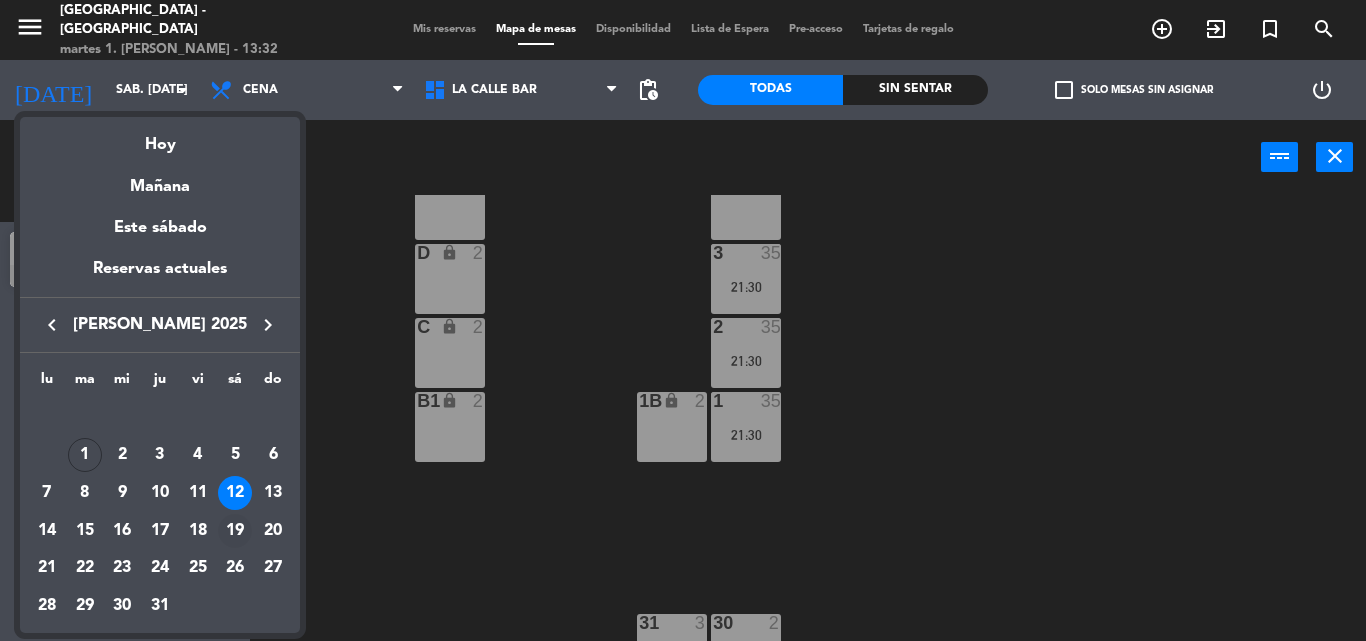 click on "19" at bounding box center [235, 531] 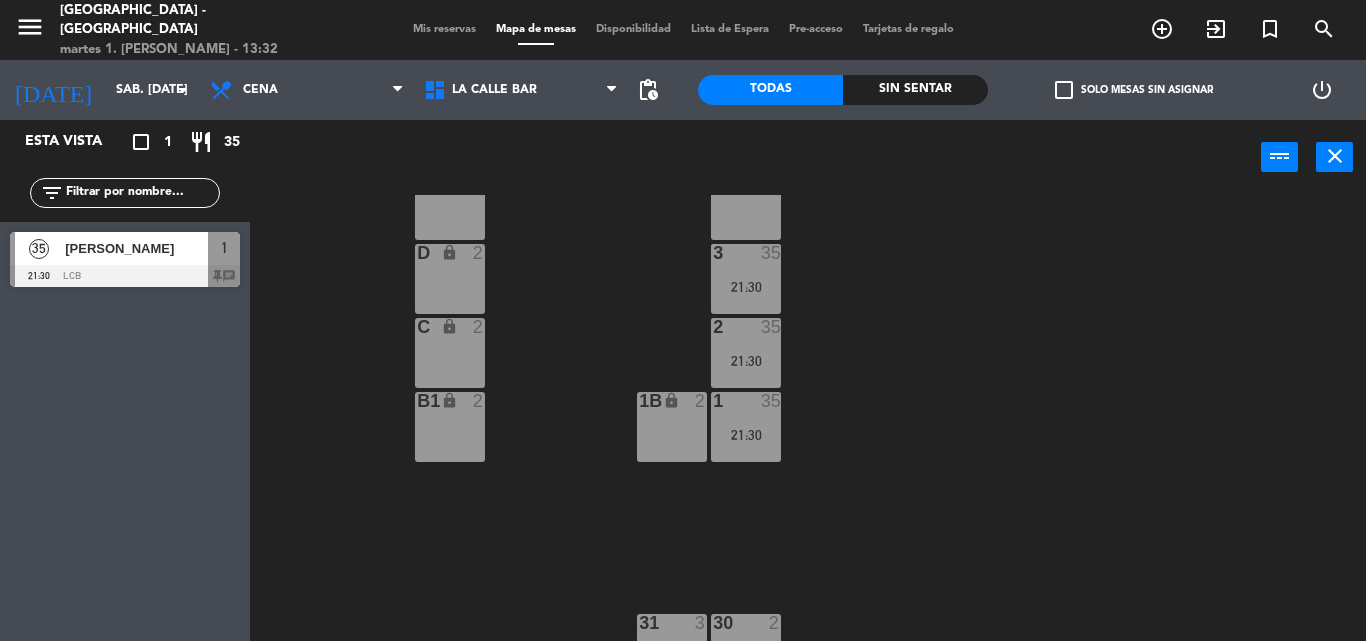 type on "sáb. [DATE]" 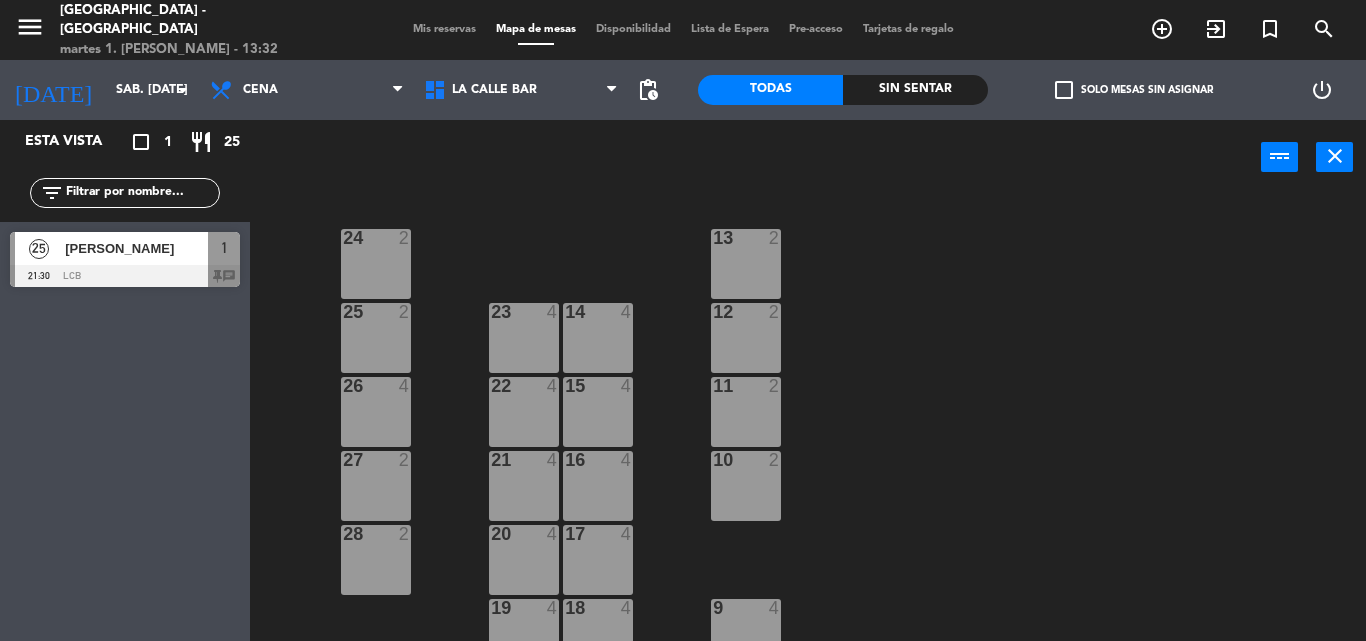 scroll, scrollTop: 0, scrollLeft: 0, axis: both 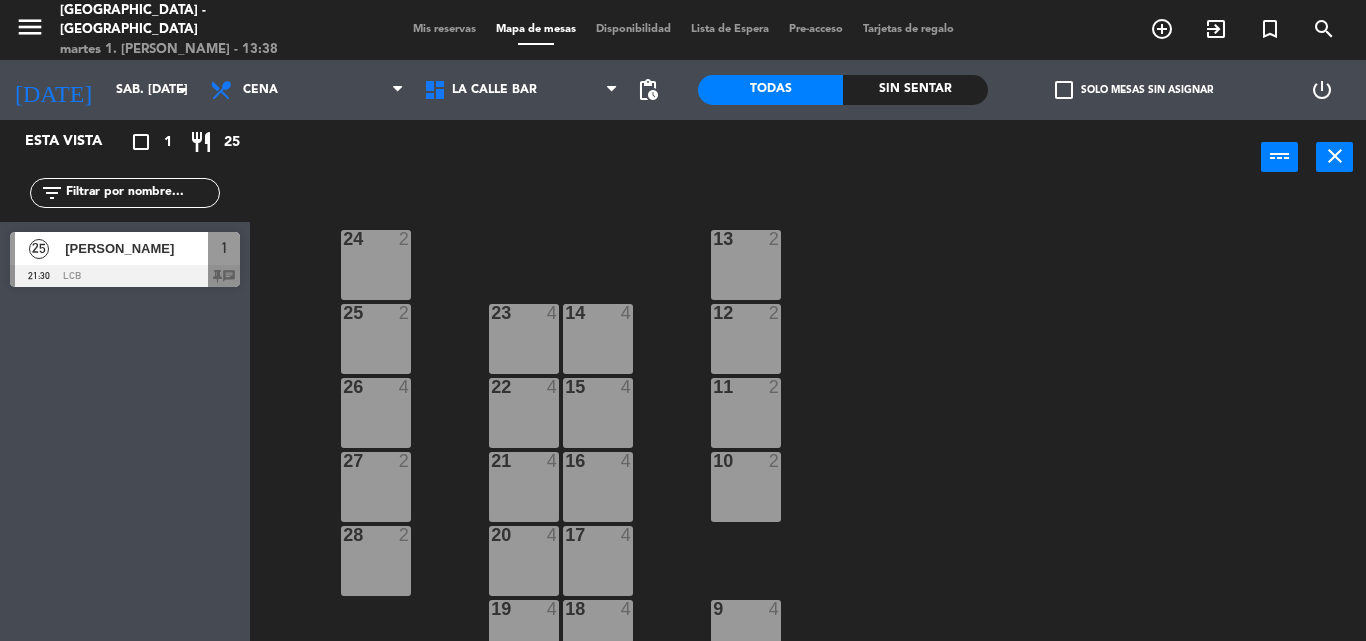 click on "[DATE]    sáb. [DATE] arrow_drop_down" 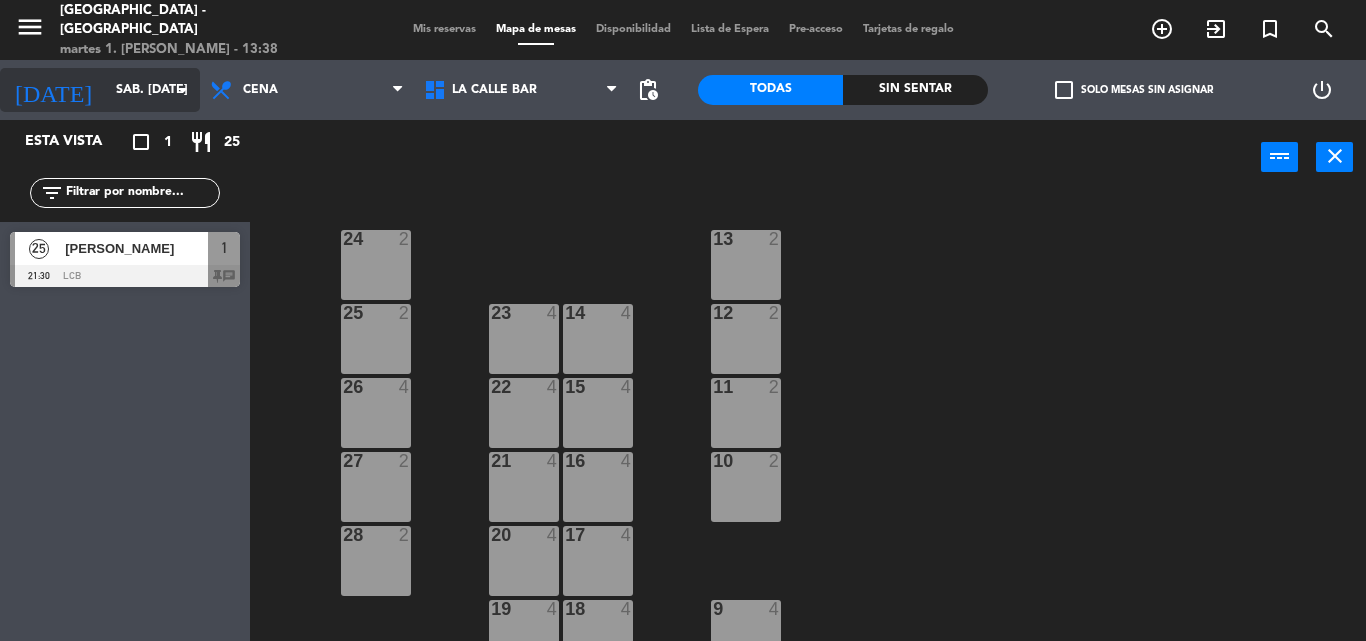 click on "sáb. [DATE]" 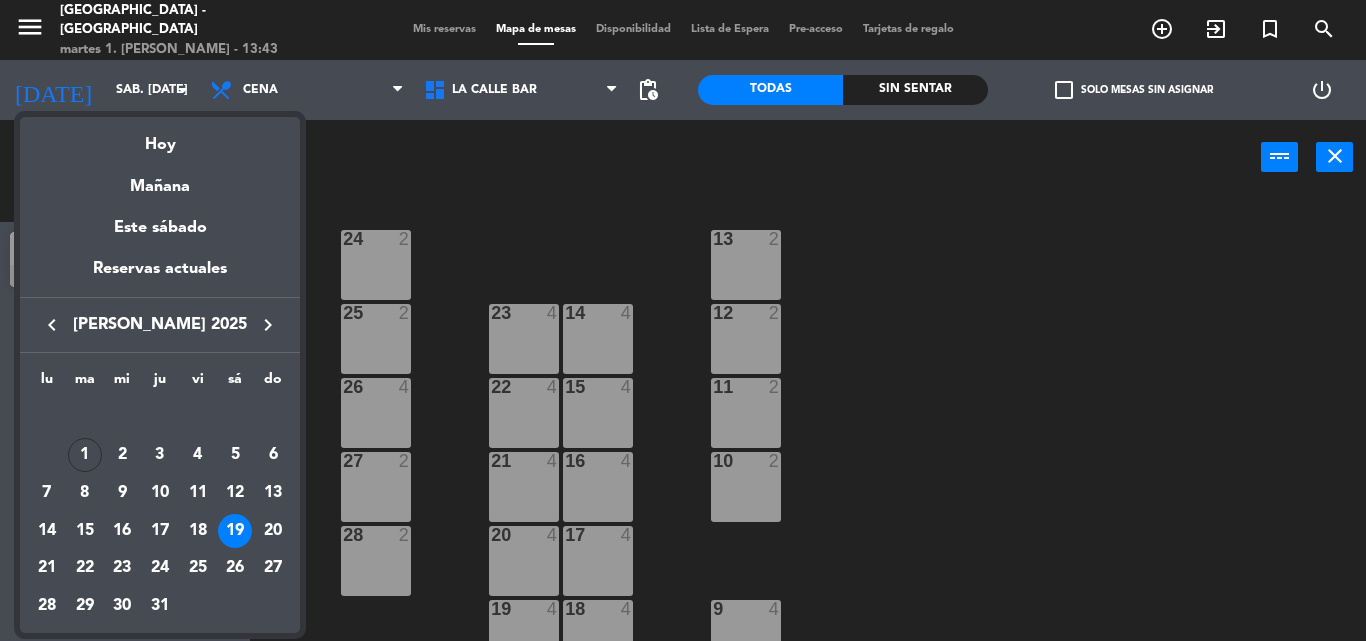 click at bounding box center (683, 320) 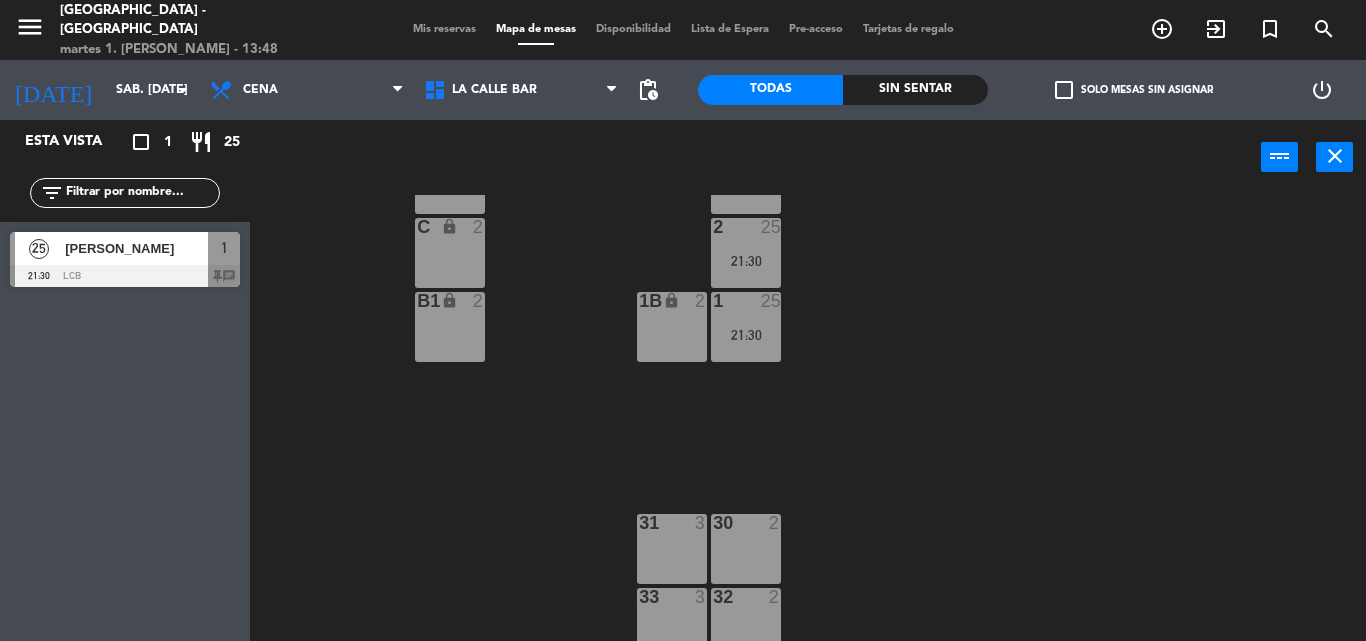 scroll, scrollTop: 500, scrollLeft: 0, axis: vertical 